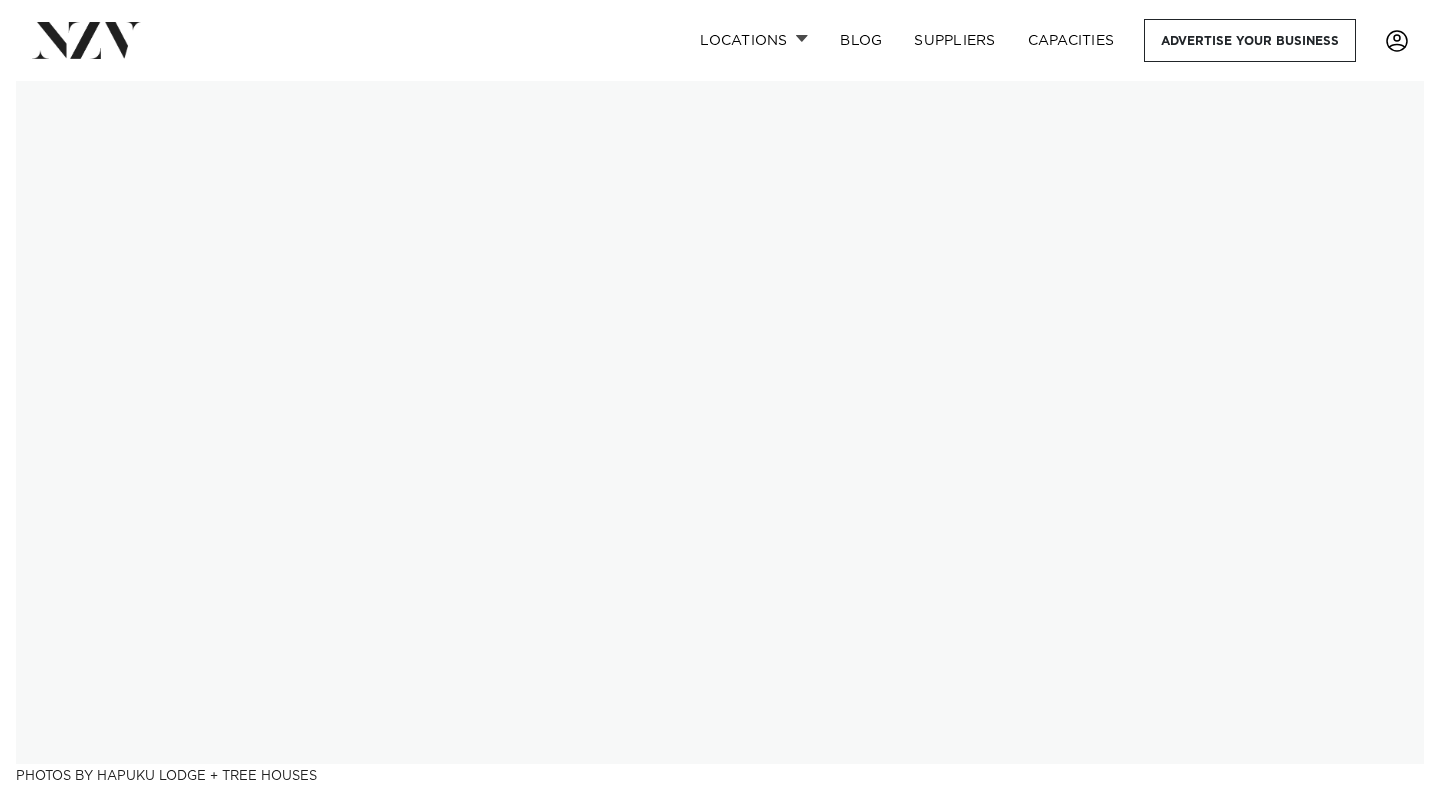 scroll, scrollTop: 0, scrollLeft: 0, axis: both 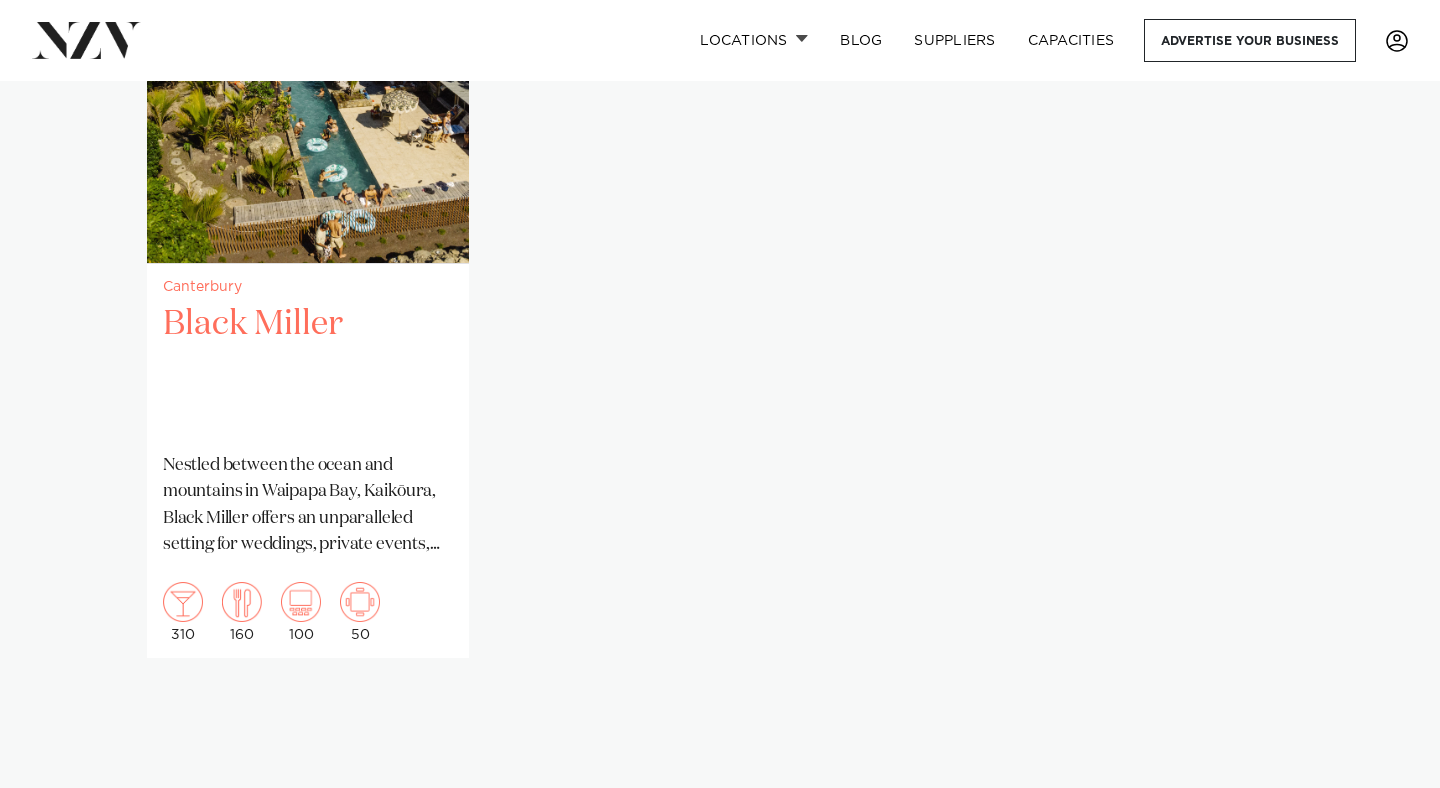 click on "Black Miller" at bounding box center (308, 369) 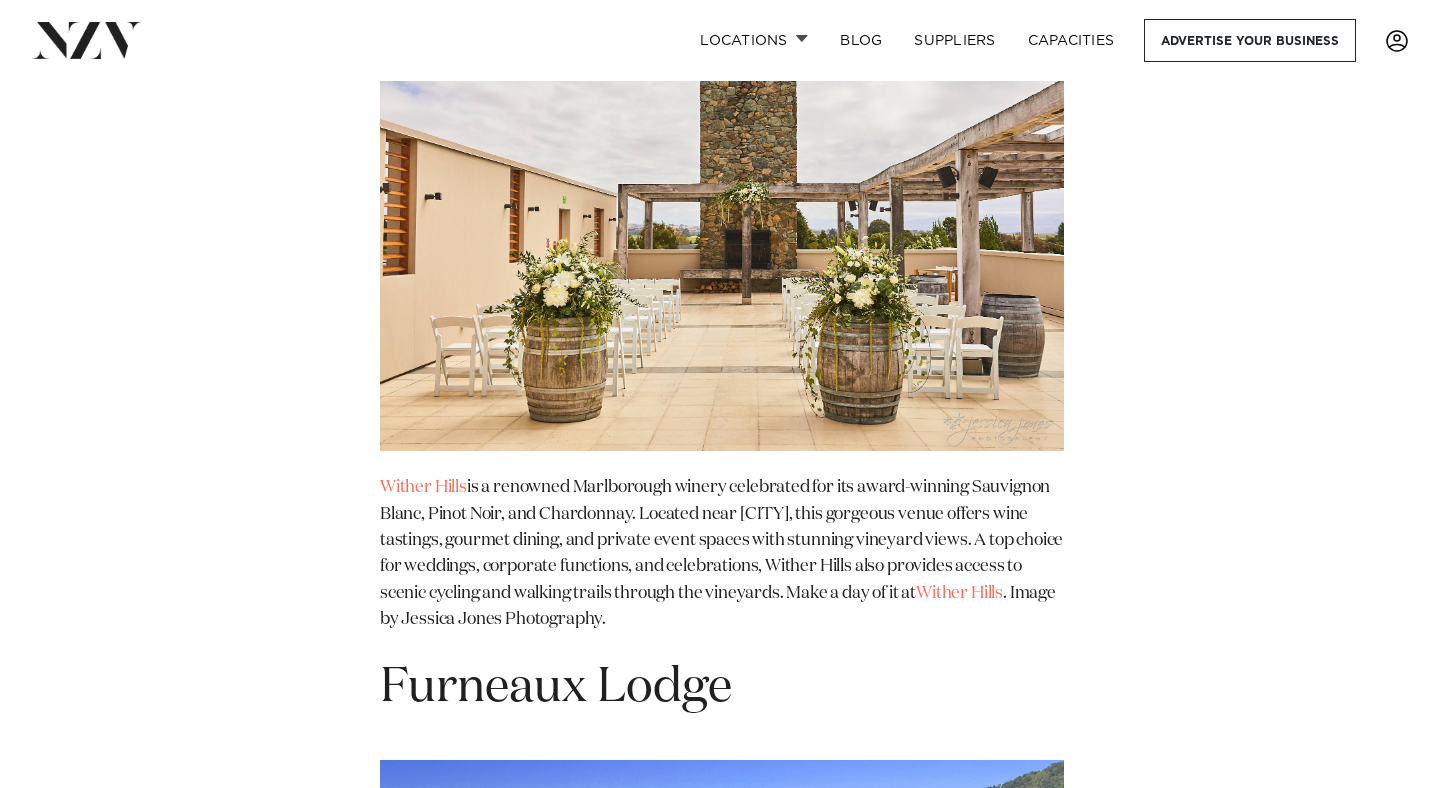 scroll, scrollTop: 2858, scrollLeft: 0, axis: vertical 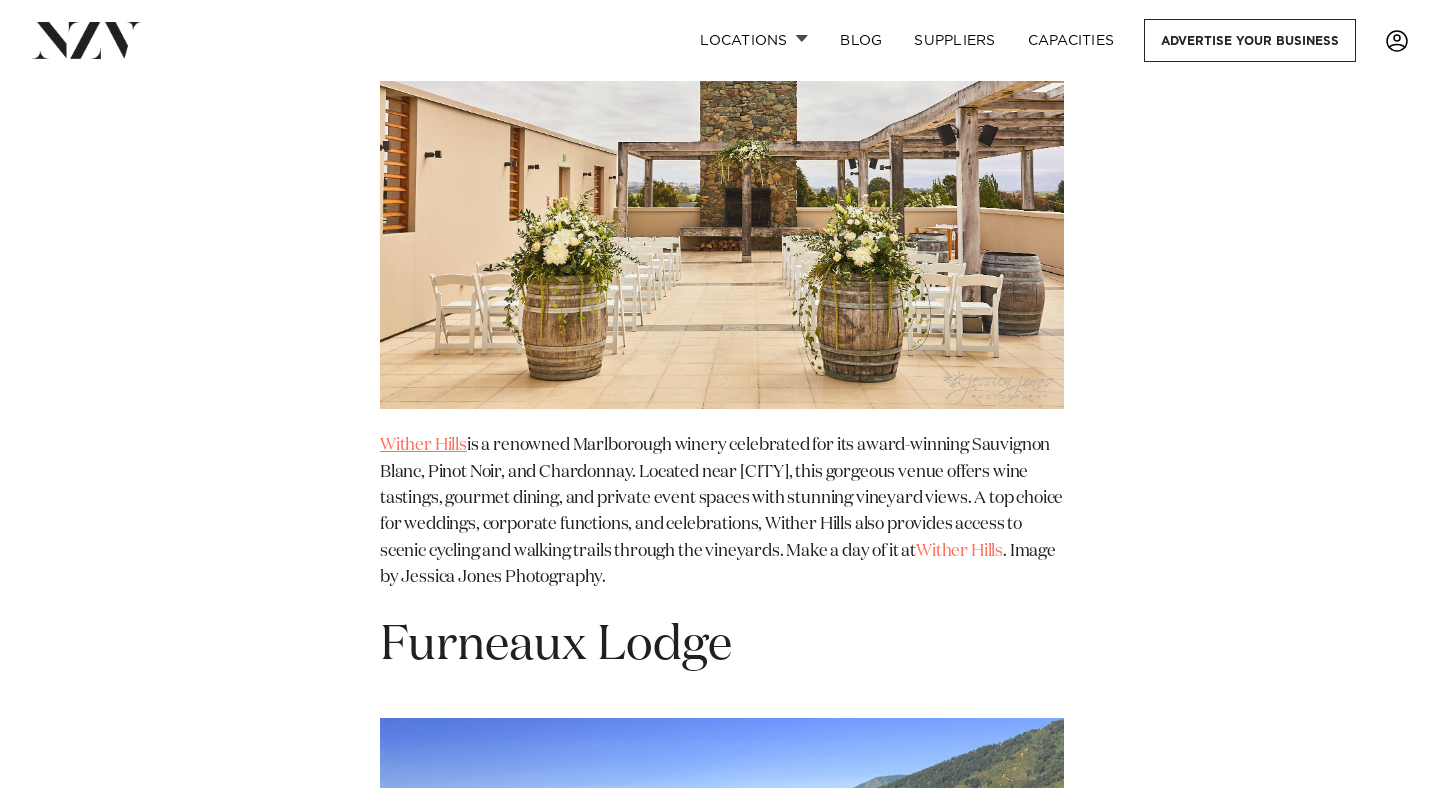 click on "Wither Hills" at bounding box center [423, 445] 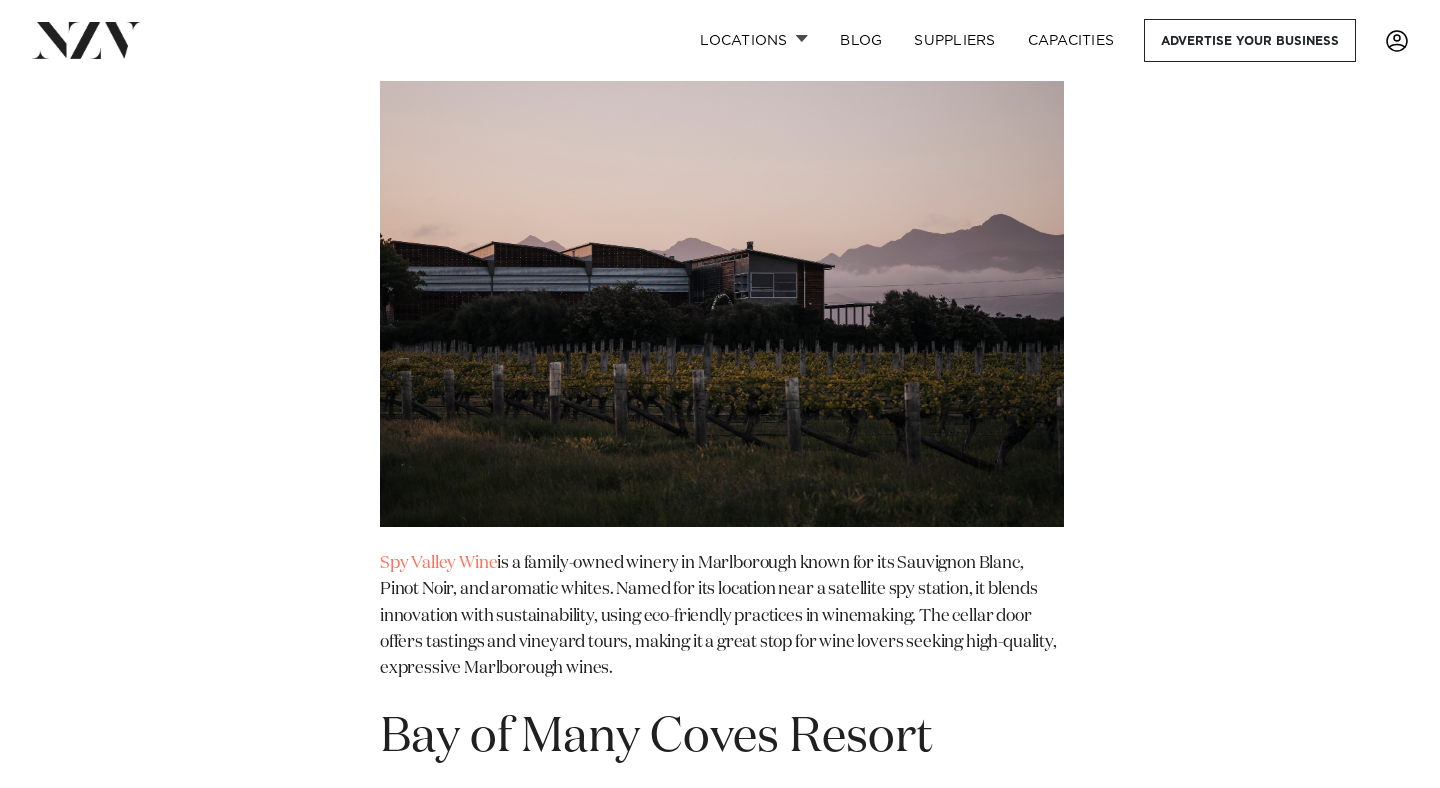 scroll, scrollTop: 4273, scrollLeft: 0, axis: vertical 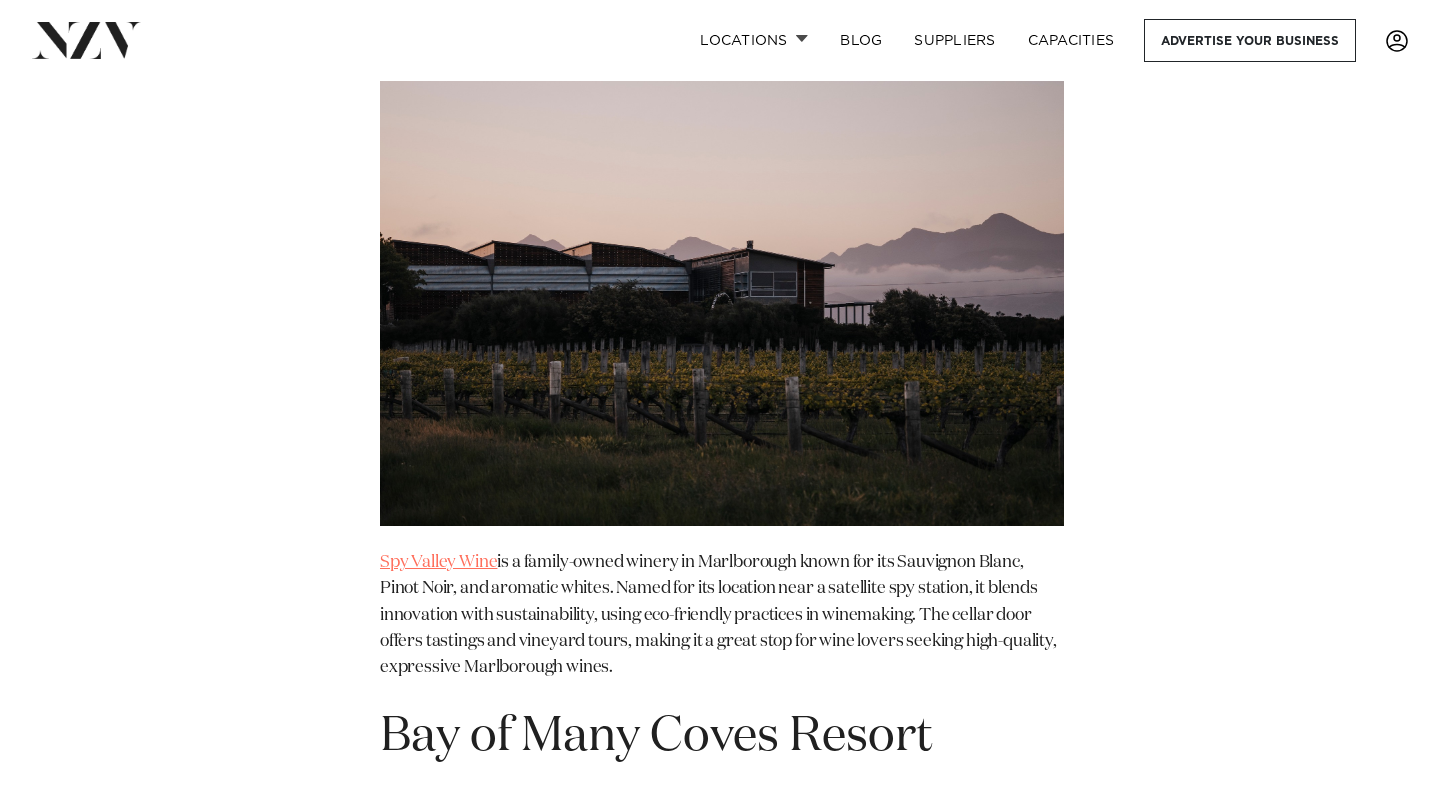 click on "Spy Valley Wine" at bounding box center [438, 562] 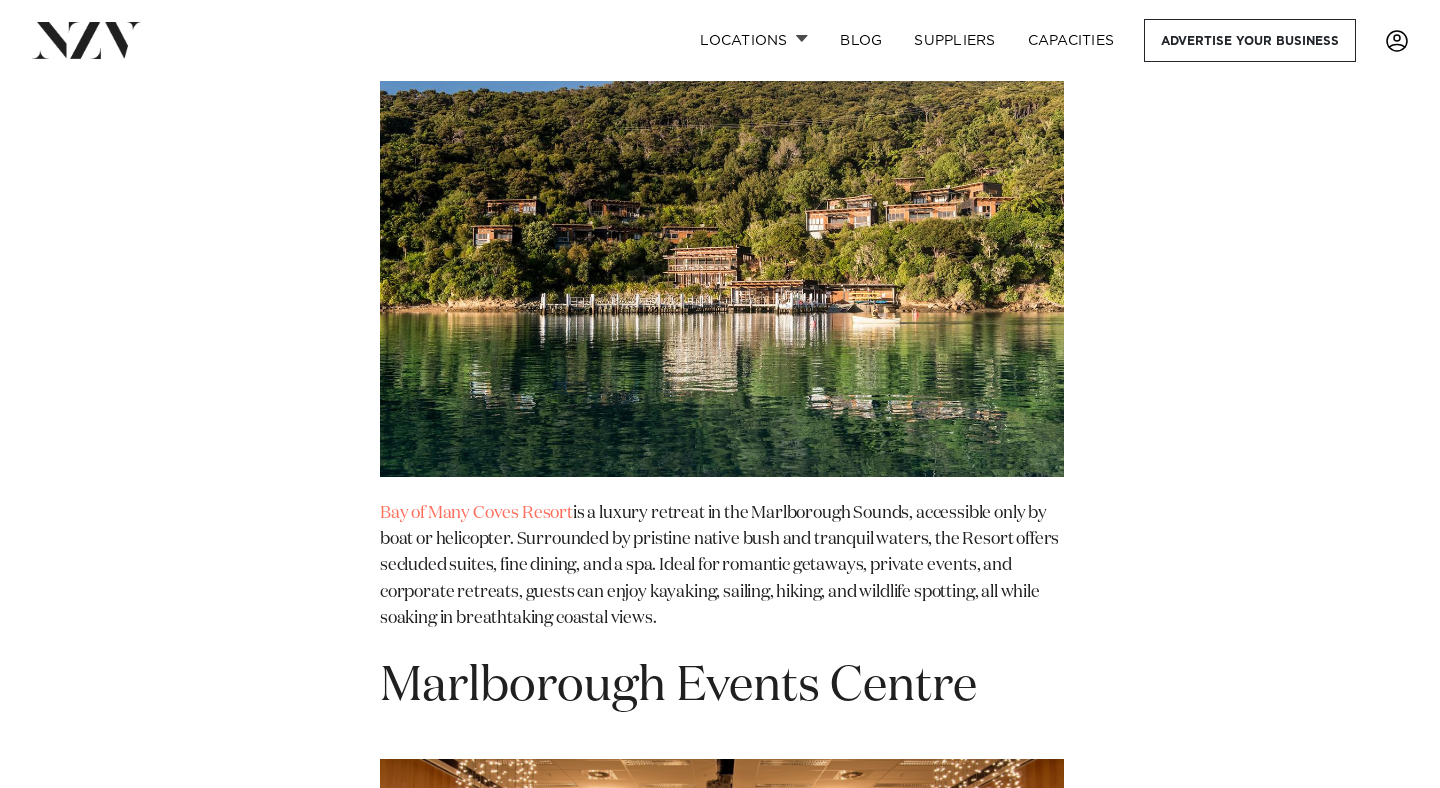 scroll, scrollTop: 5051, scrollLeft: 0, axis: vertical 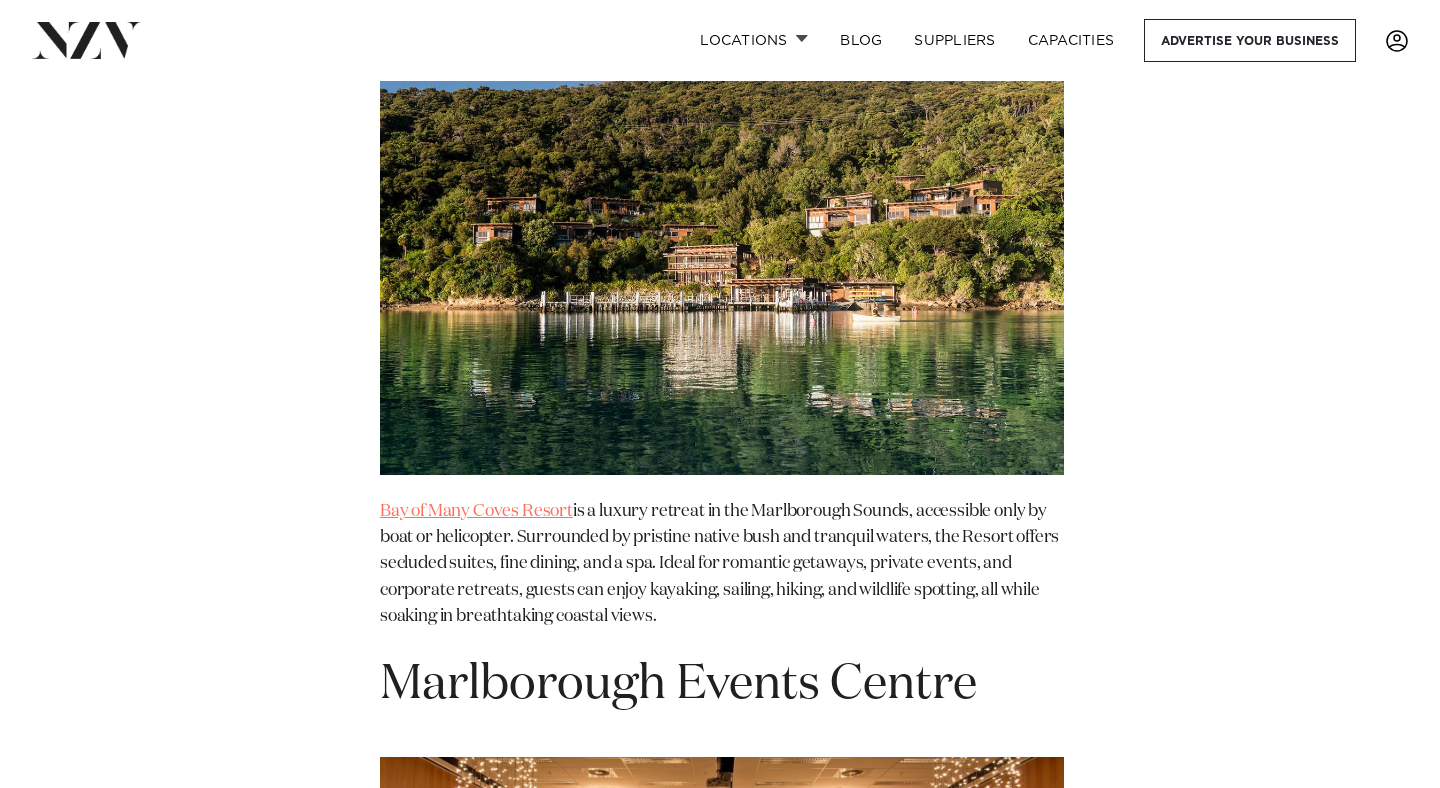 click on "Bay of Many Coves Resort" at bounding box center (476, 511) 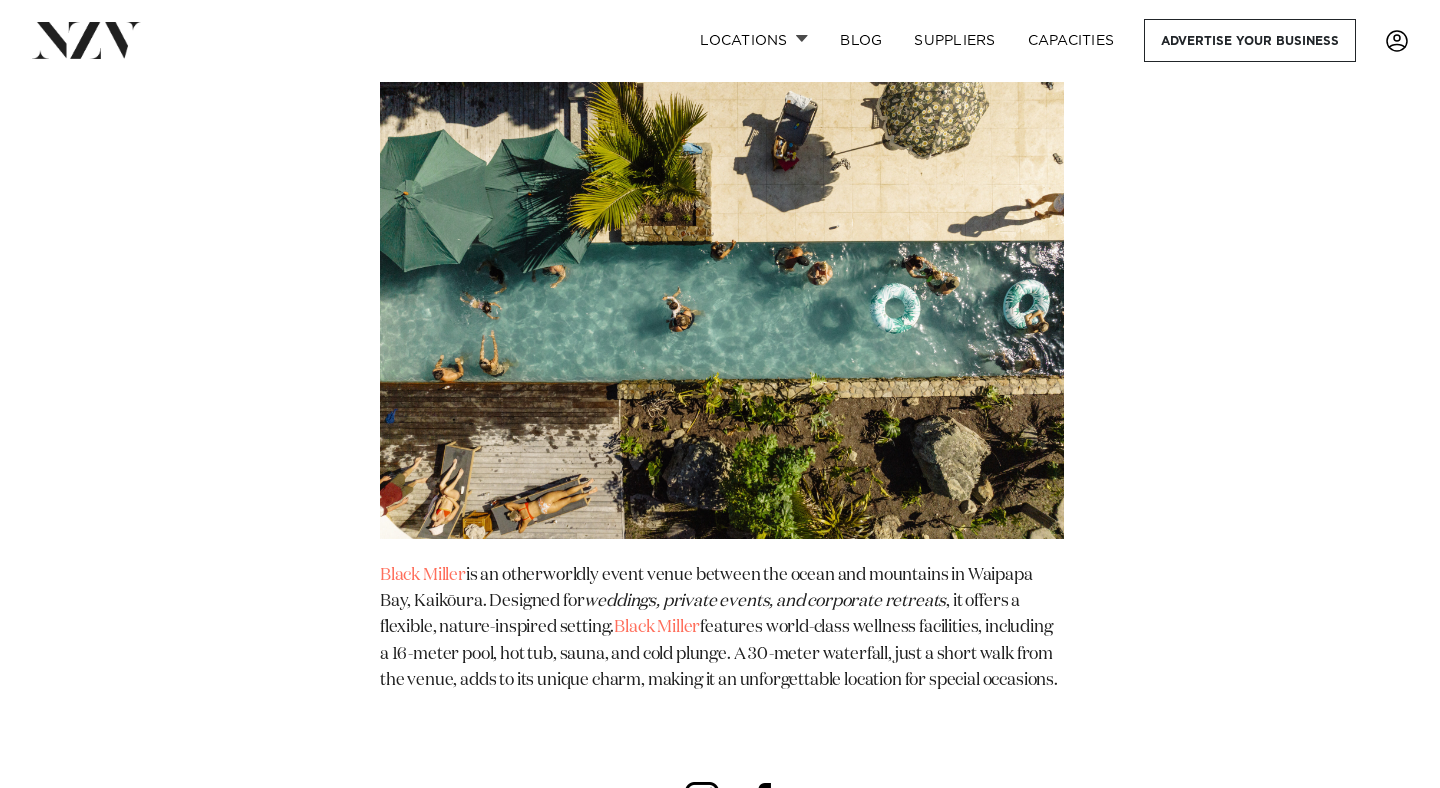 scroll, scrollTop: 7970, scrollLeft: 0, axis: vertical 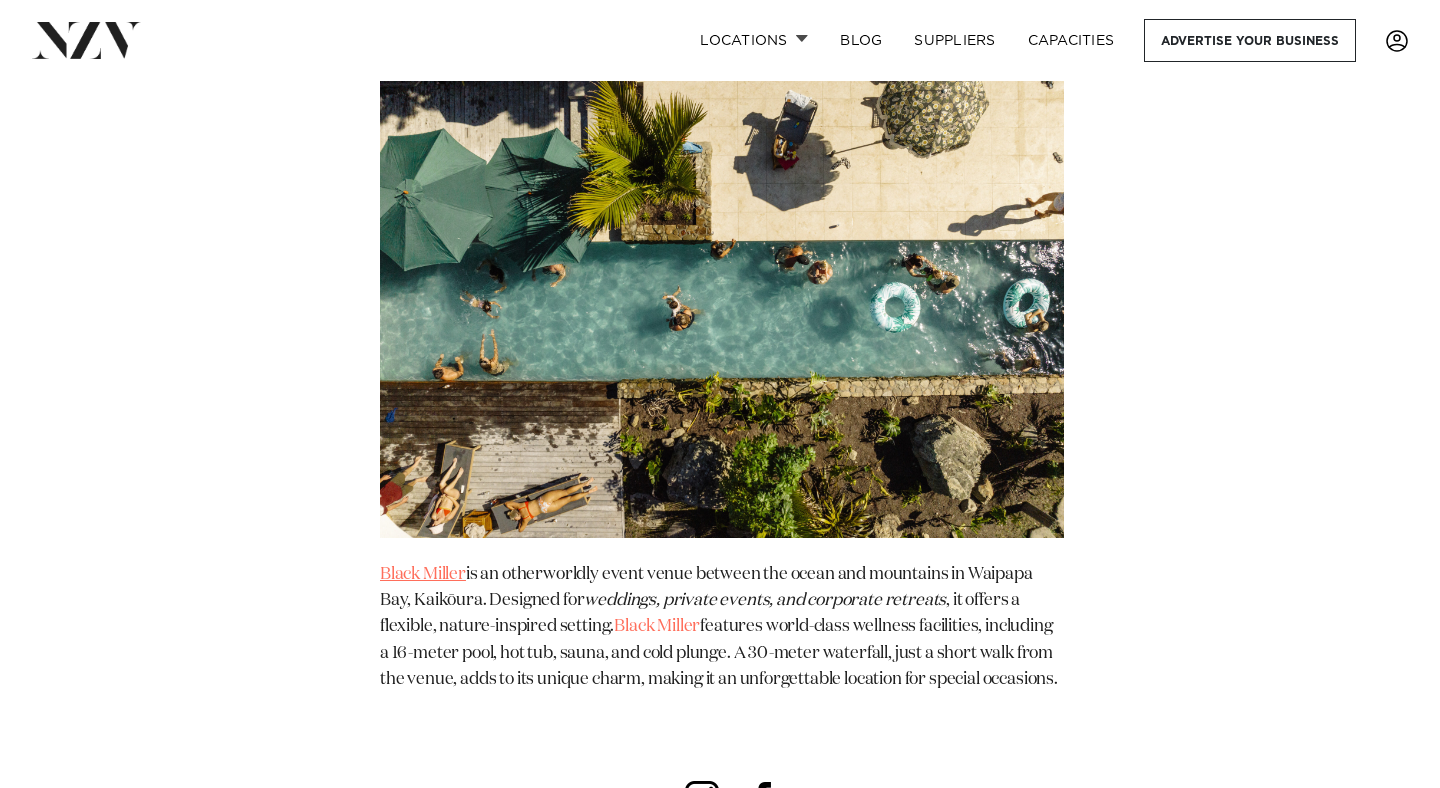 click on "Black Miller" at bounding box center (423, 574) 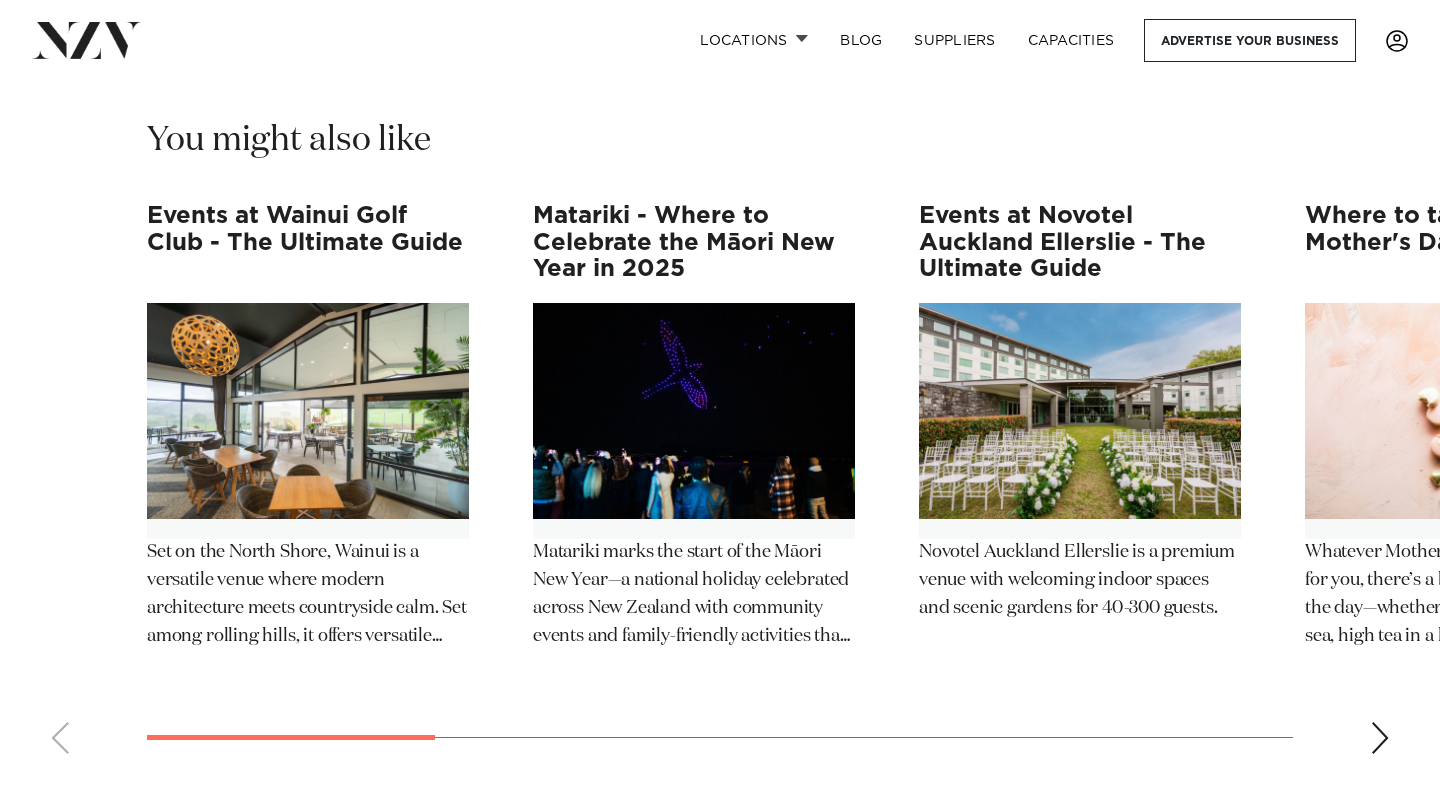 scroll, scrollTop: 8753, scrollLeft: 0, axis: vertical 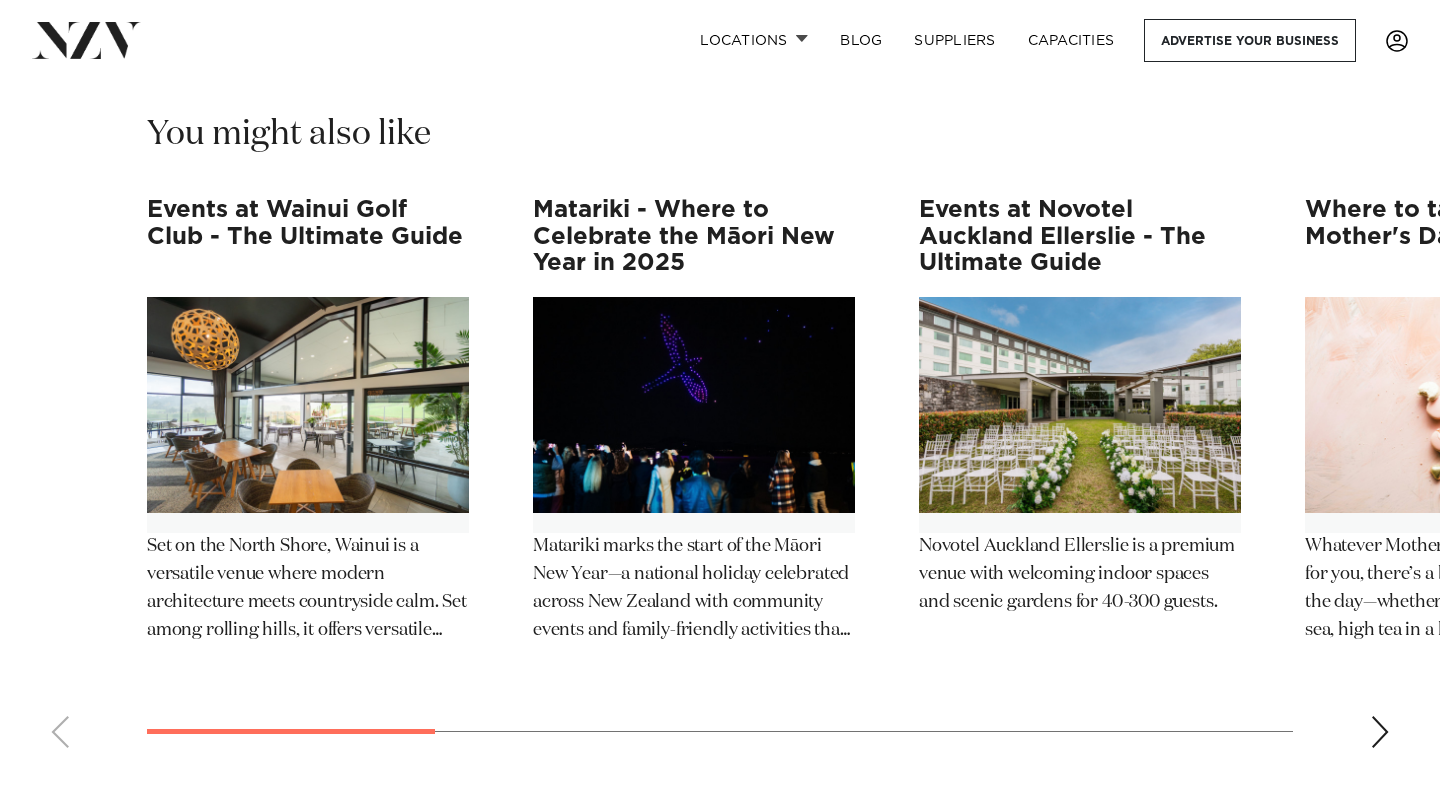 click on "Events at Wainui Golf Club - The Ultimate Guide
Set on the North Shore, Wainui is a versatile venue where modern architecture meets countryside calm. Set among rolling hills, it offers versatile spaces for corporate events and celebrations. From panoramic views in the Vista Room to tailored menus and exceptional service, Wainui is purpose-built to make your event seamless and unforgettable.
Matariki - Where to Celebrate the Māori New Year in 2025
Matariki marks the start of the Māori New Year—a national holiday celebrated across New Zealand with community events and family-friendly activities that honour Aotearoa’s indigenous traditions.
Events at Novotel Auckland Ellerslie - The Ultimate Guide
Novotel Auckland Ellerslie is a premium venue with welcoming indoor spaces and scenic gardens for 40-300 guests.
Where to take her this Mother's Day" at bounding box center [720, 480] 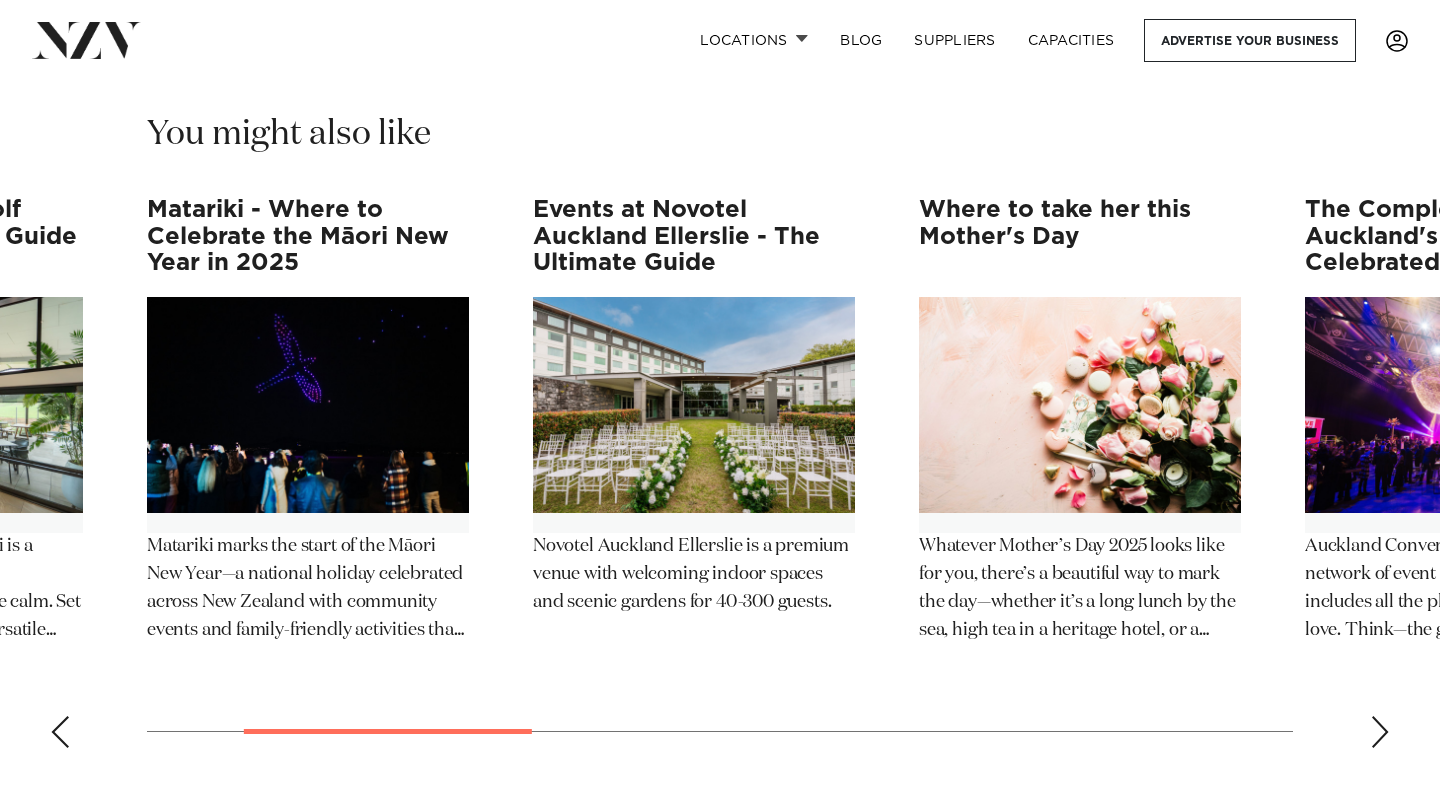 click at bounding box center [1380, 732] 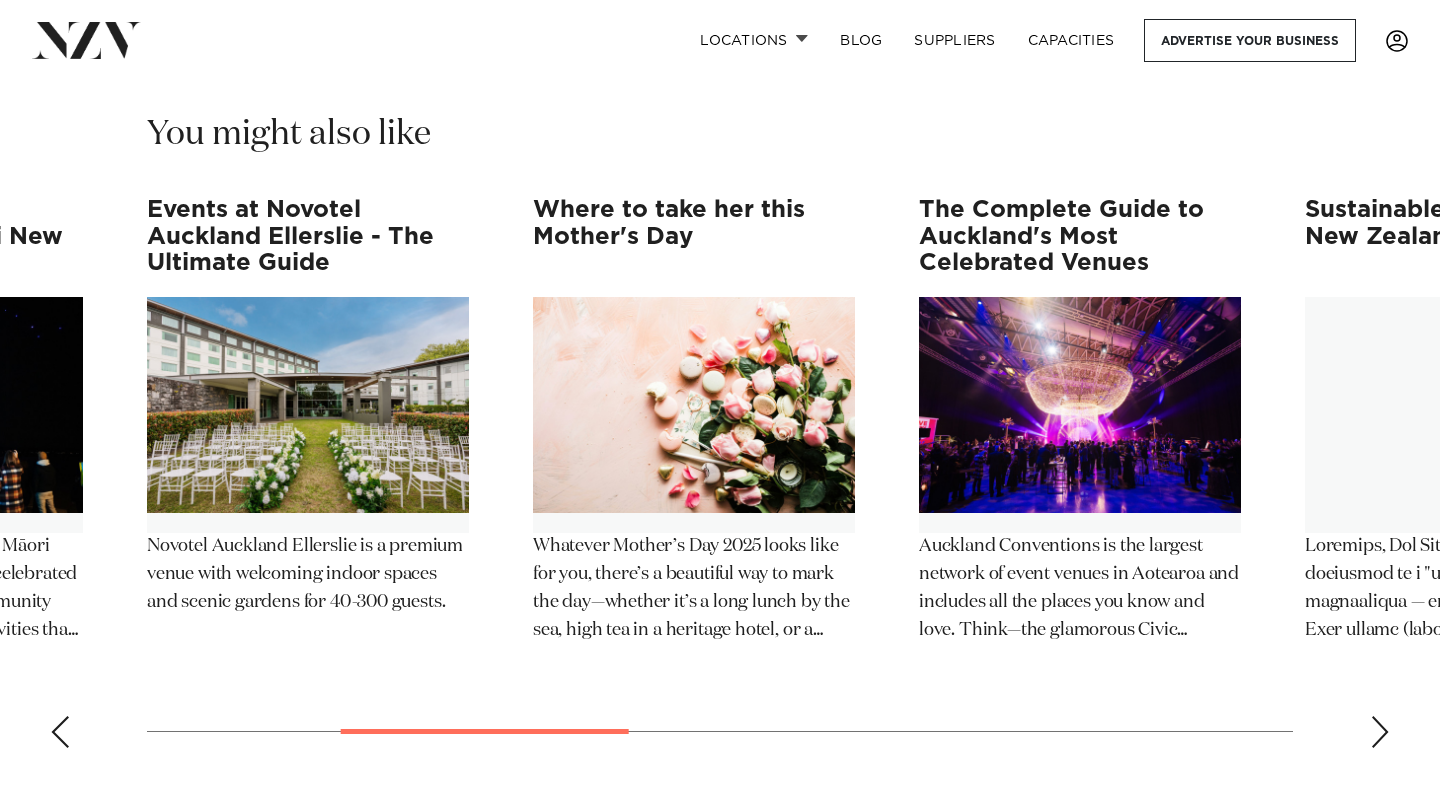 click at bounding box center [1380, 732] 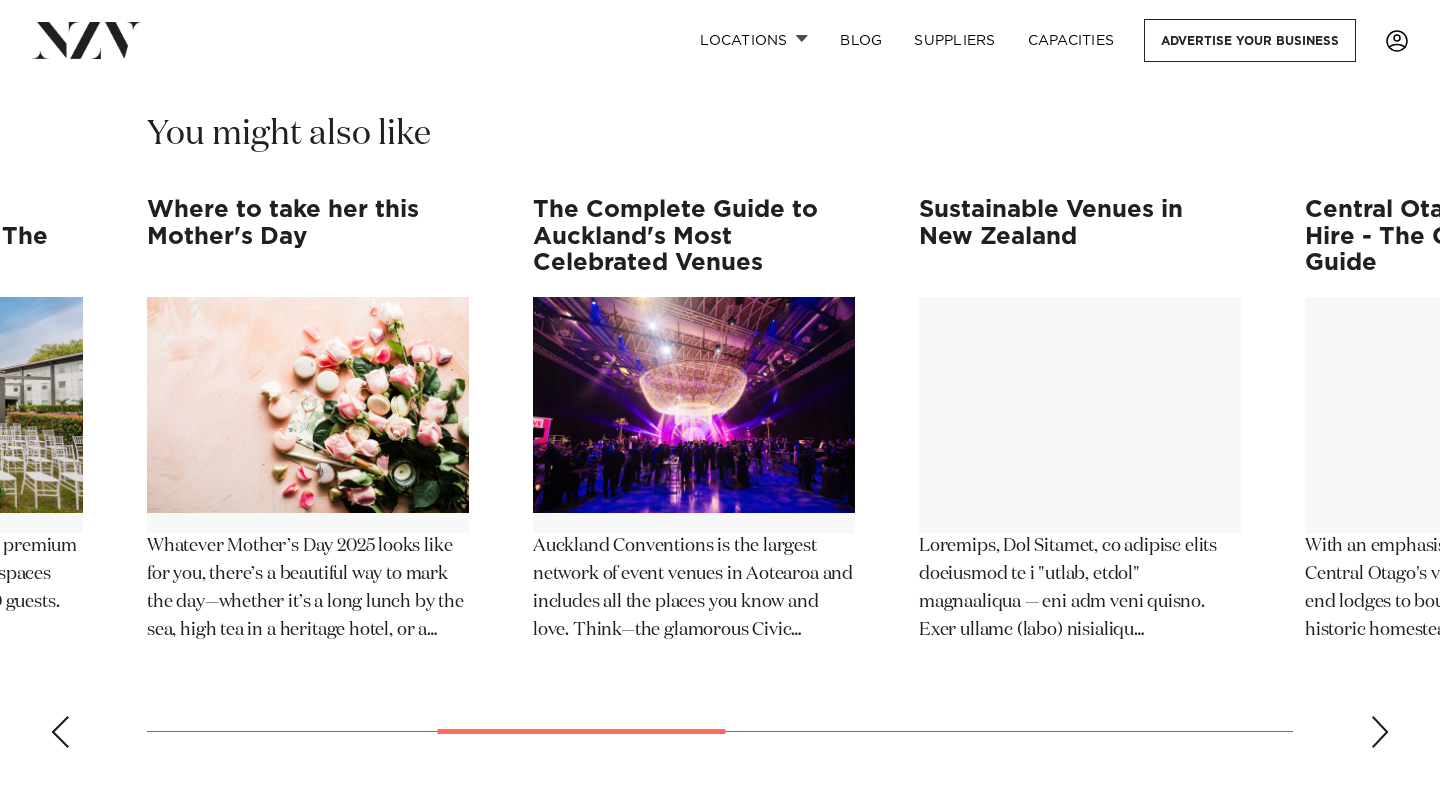 click at bounding box center (1380, 732) 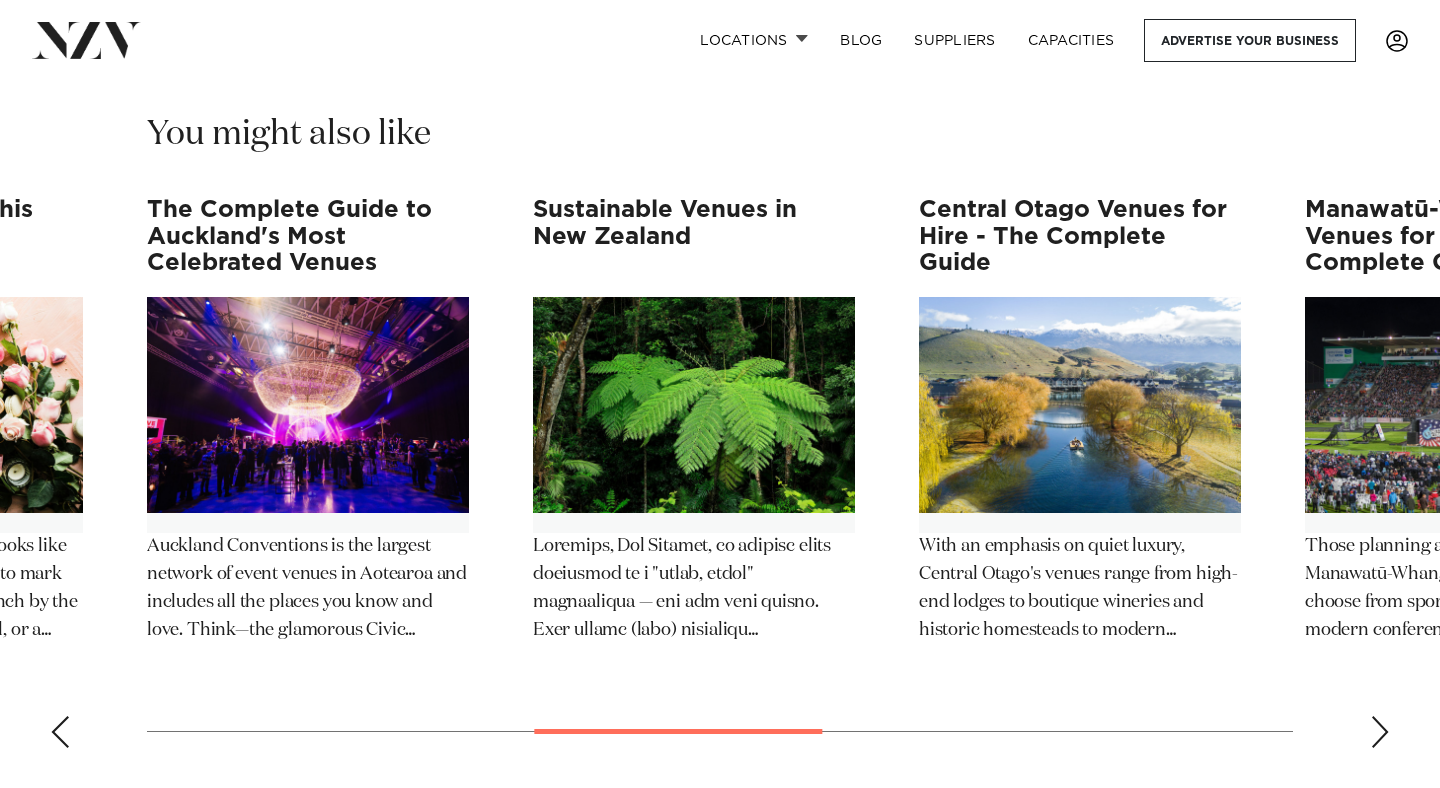 click at bounding box center (1380, 732) 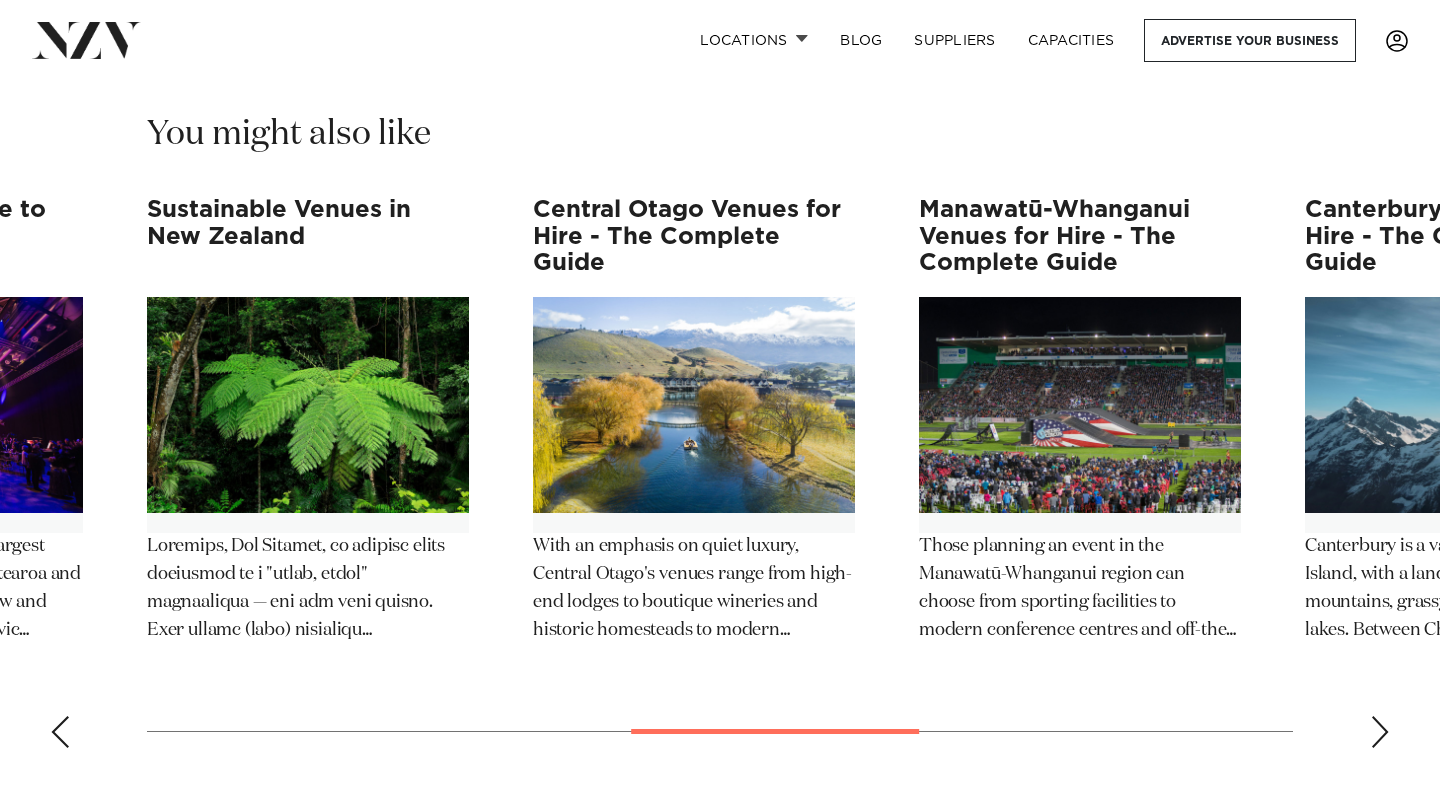click at bounding box center [1380, 732] 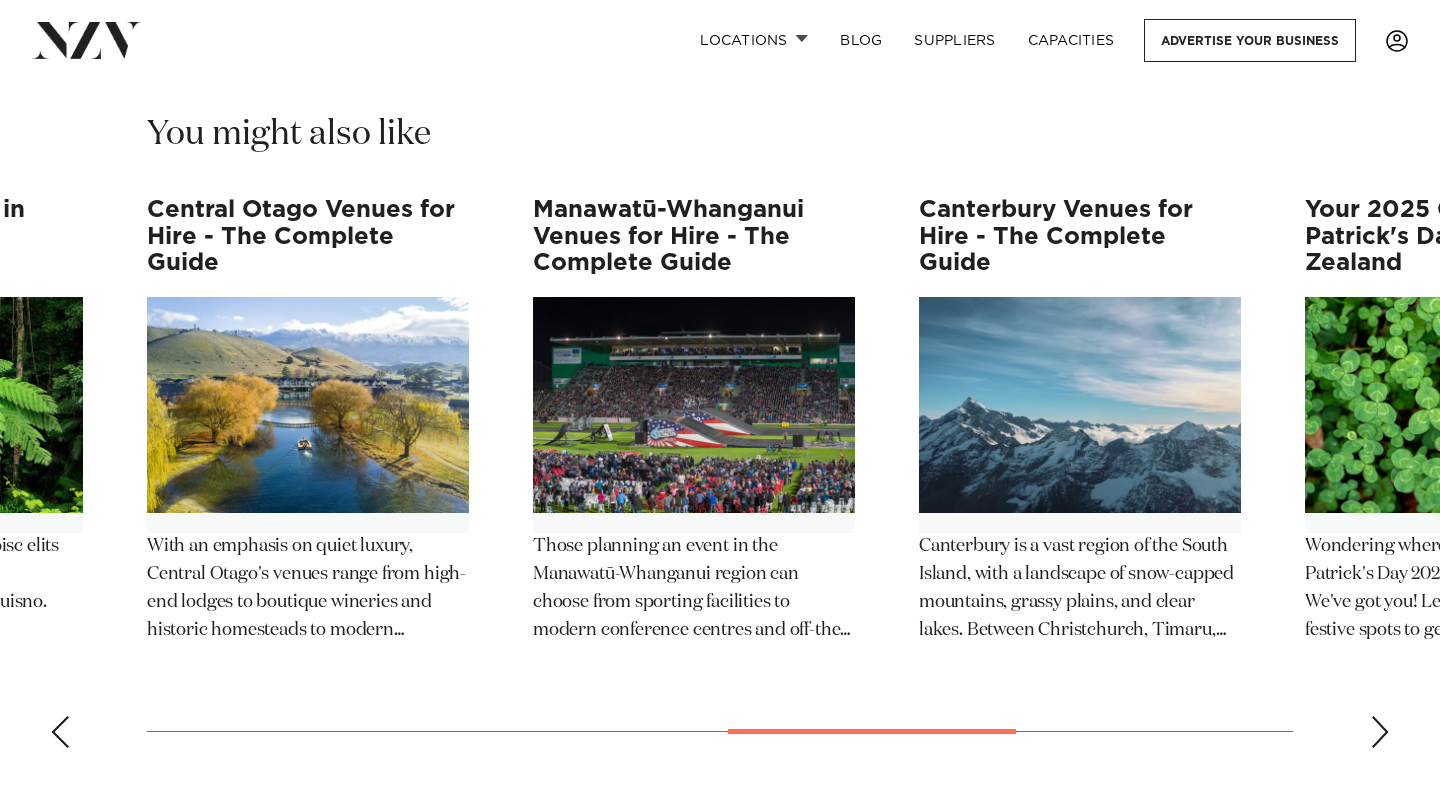 click at bounding box center [1380, 732] 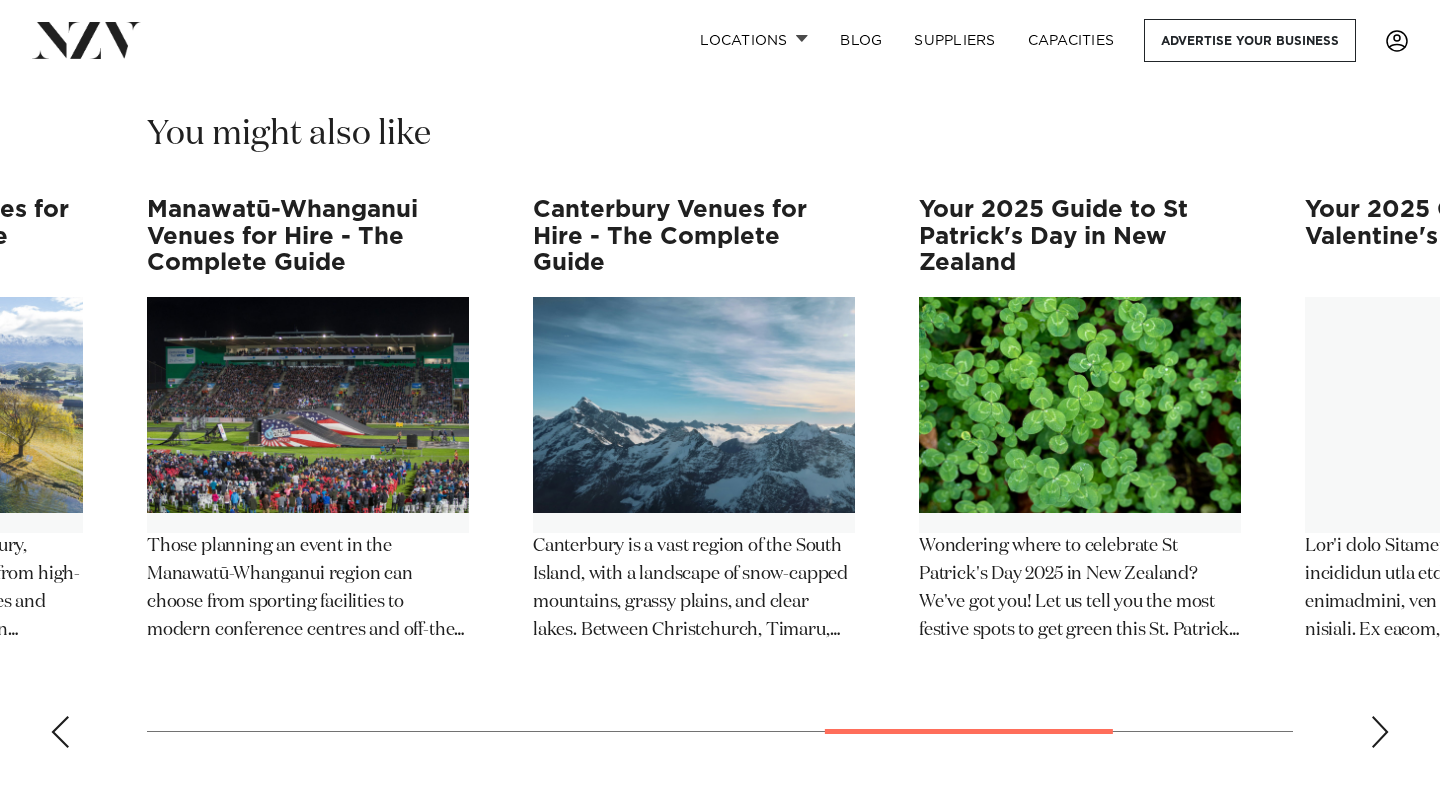 click at bounding box center [1380, 732] 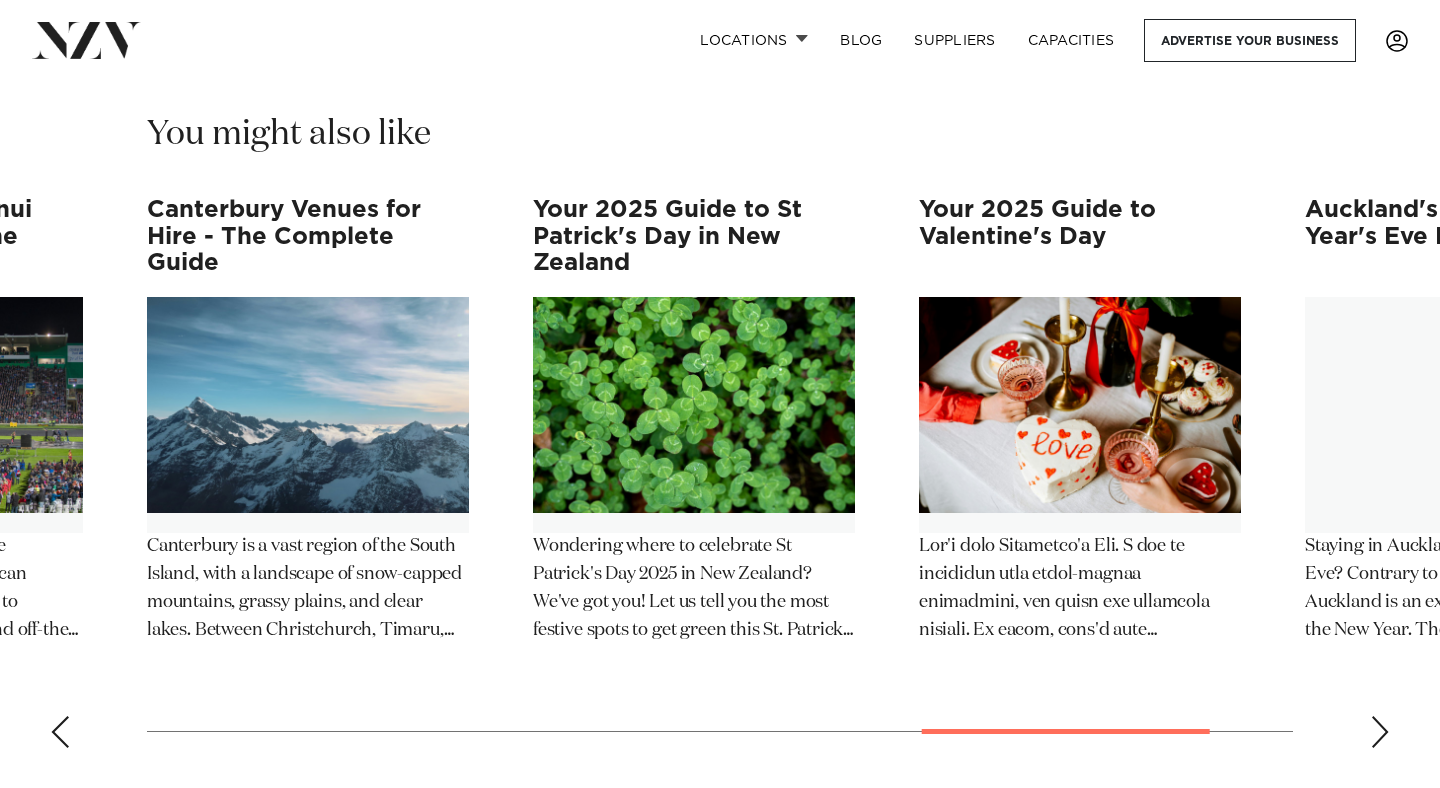 click at bounding box center (1380, 732) 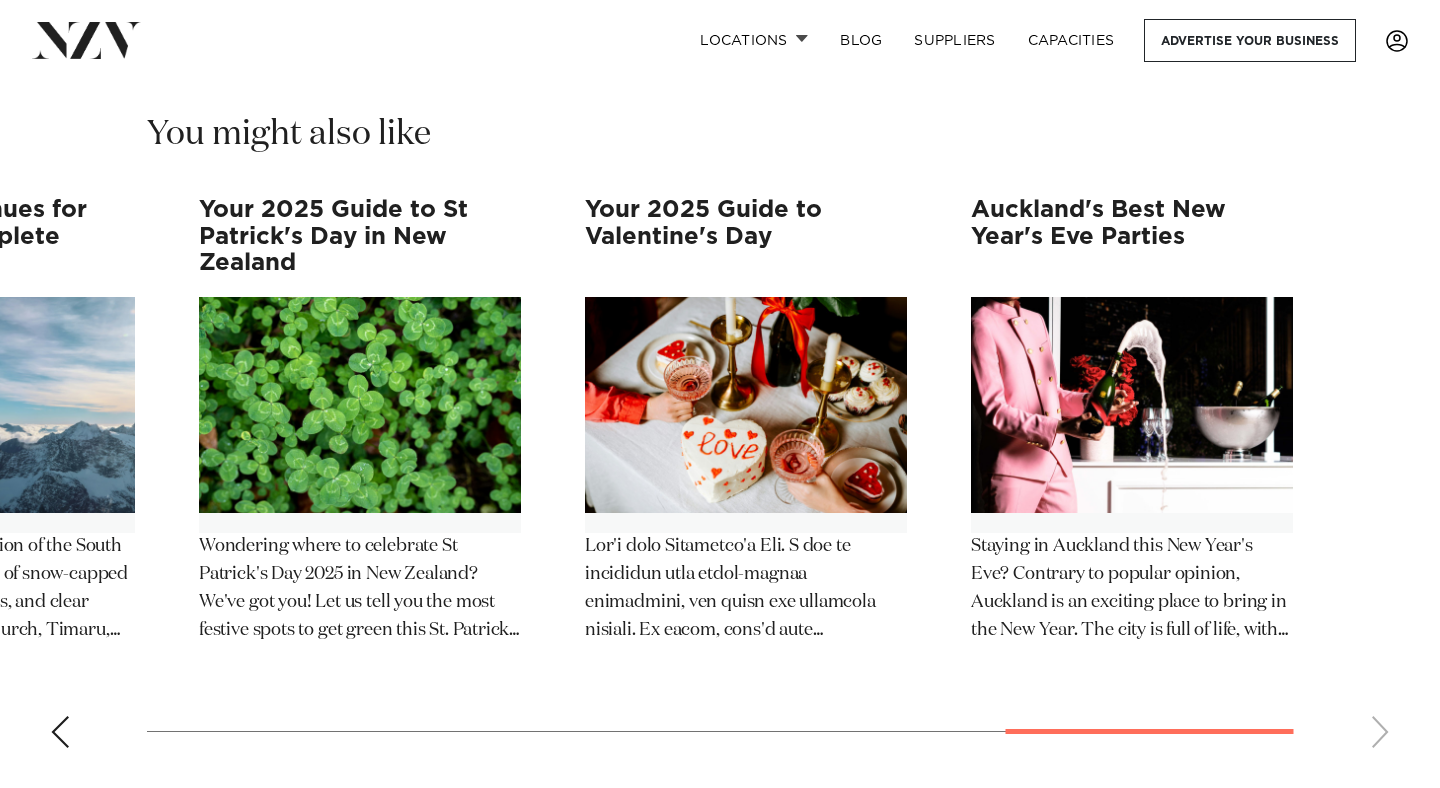 click on "Events at Wainui Golf Club - The Ultimate Guide
Set on the North Shore, Wainui is a versatile venue where modern architecture meets countryside calm. Set among rolling hills, it offers versatile spaces for corporate events and celebrations. From panoramic views in the Vista Room to tailored menus and exceptional service, Wainui is purpose-built to make your event seamless and unforgettable.
Matariki - Where to Celebrate the Māori New Year in 2025
Matariki marks the start of the Māori New Year—a national holiday celebrated across New Zealand with community events and family-friendly activities that honour Aotearoa’s indigenous traditions.
Events at Novotel Auckland Ellerslie - The Ultimate Guide
Novotel Auckland Ellerslie is a premium venue with welcoming indoor spaces and scenic gardens for 40-300 guests.
Where to take her this Mother's Day" at bounding box center (720, 480) 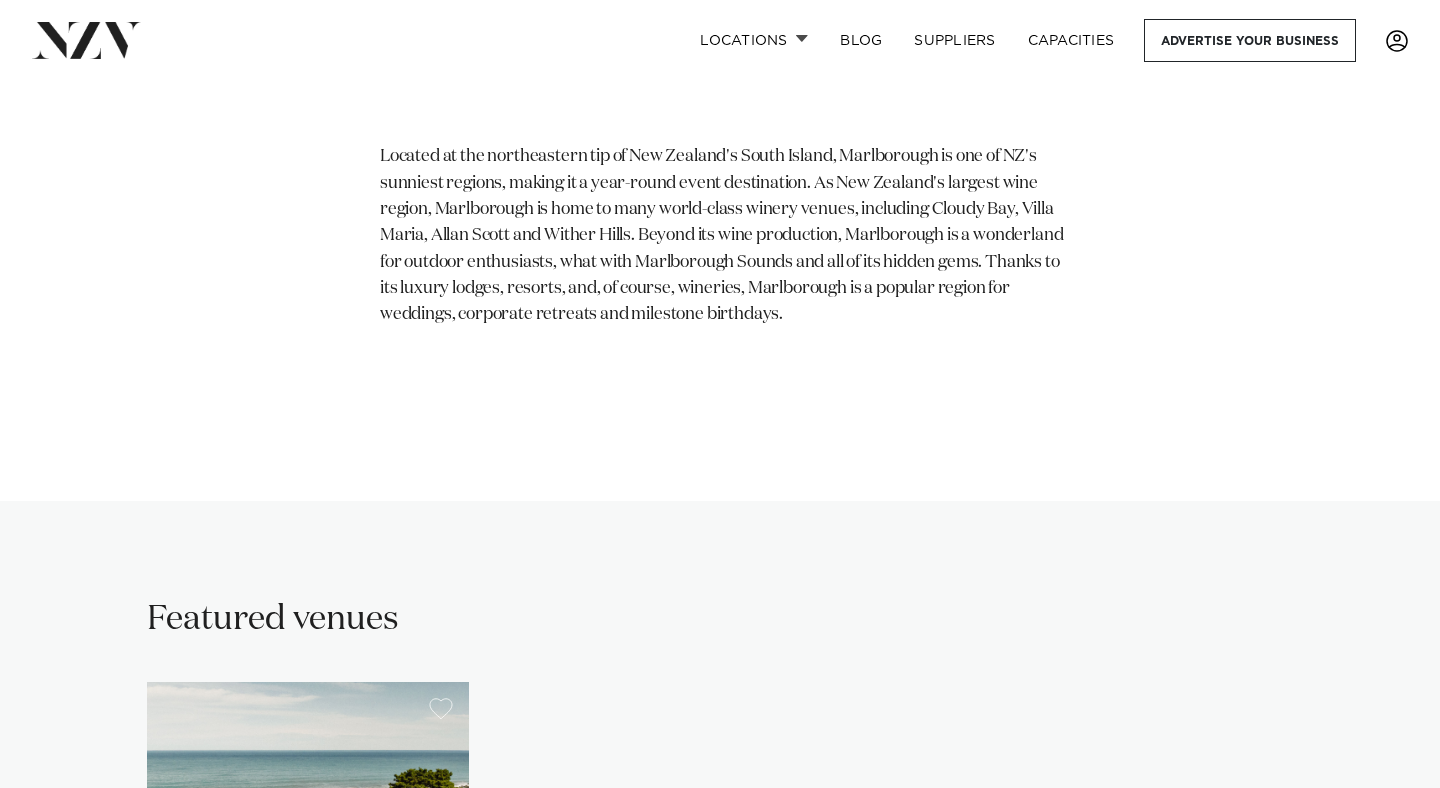 scroll, scrollTop: 536, scrollLeft: 0, axis: vertical 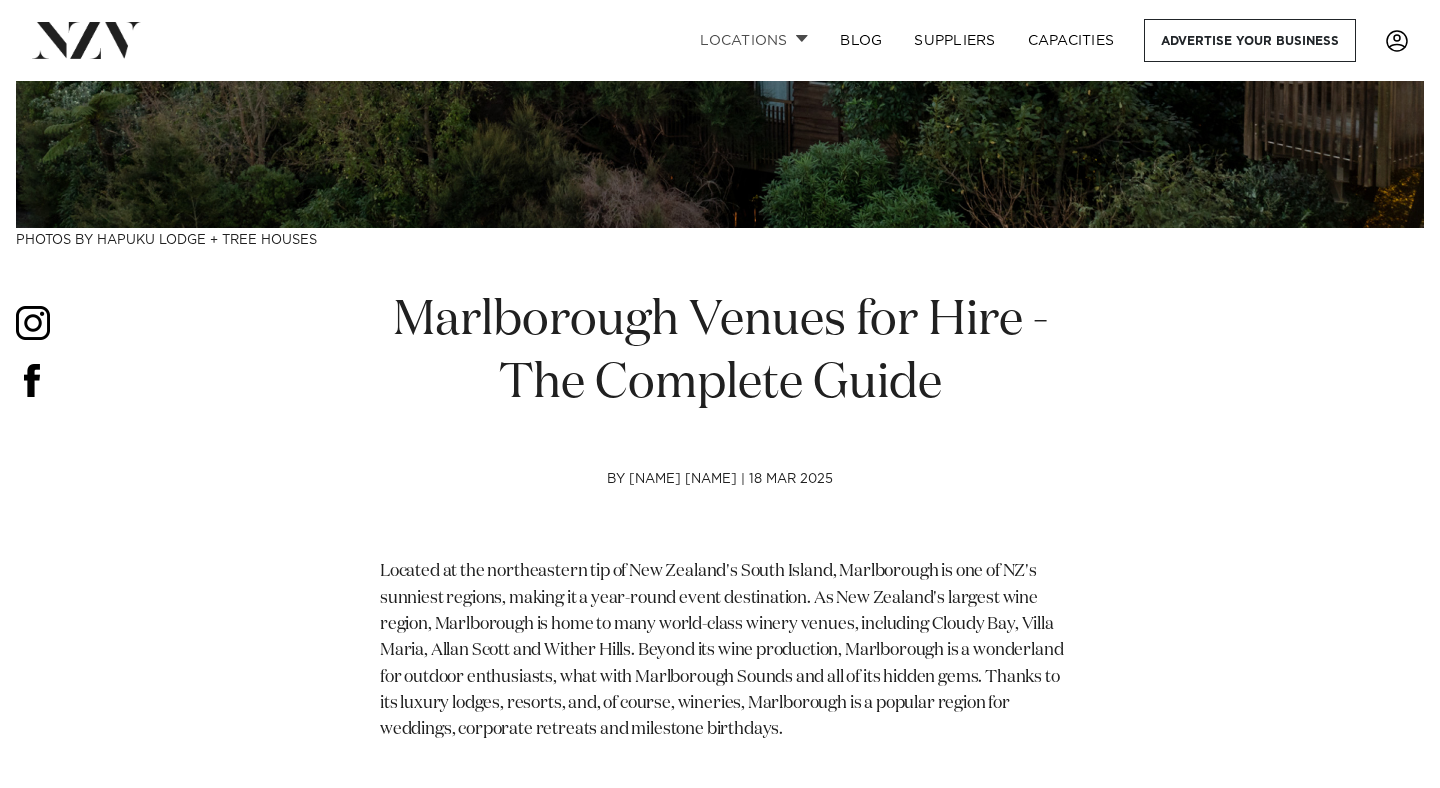 click on "Locations" at bounding box center [754, 40] 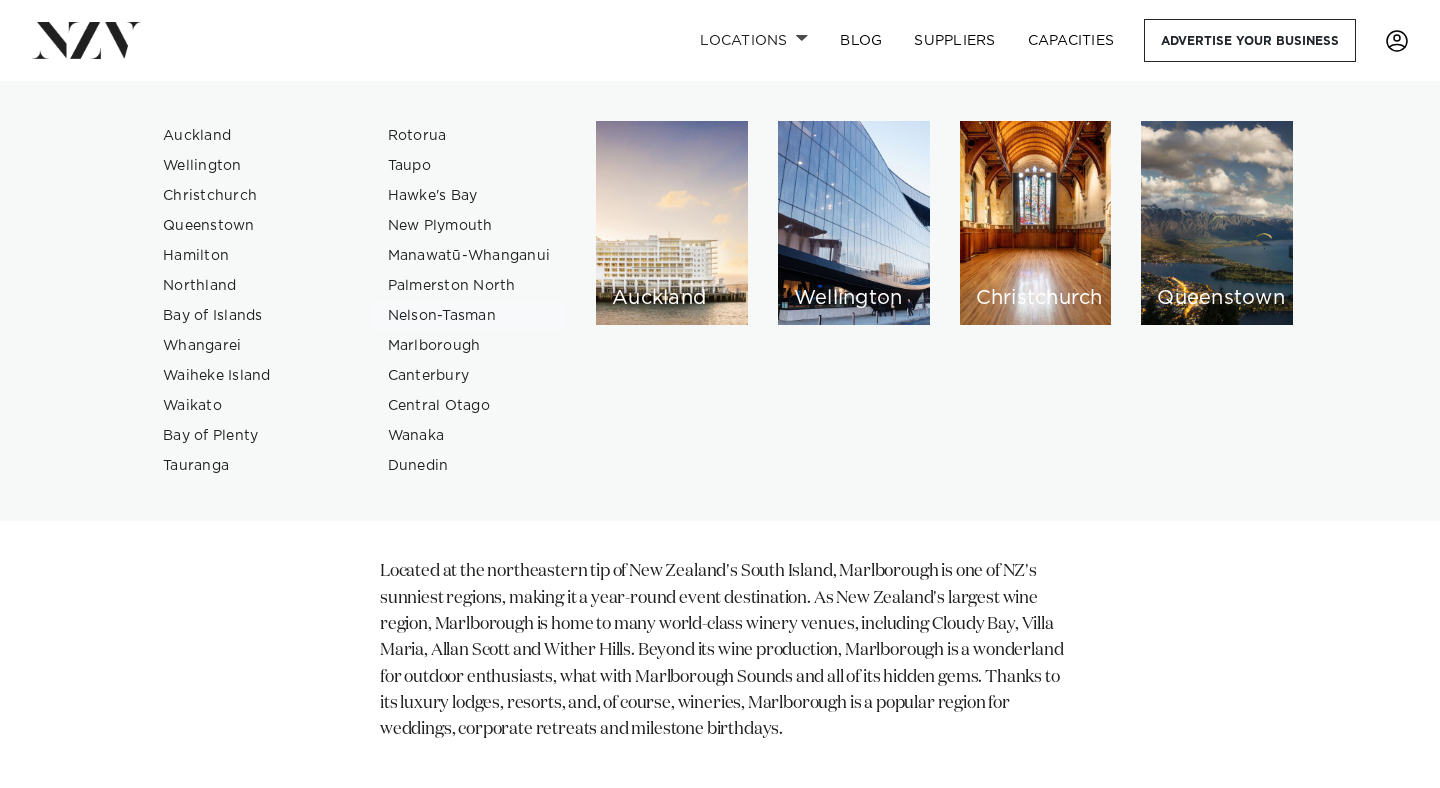 click on "Nelson-Tasman" at bounding box center [469, 316] 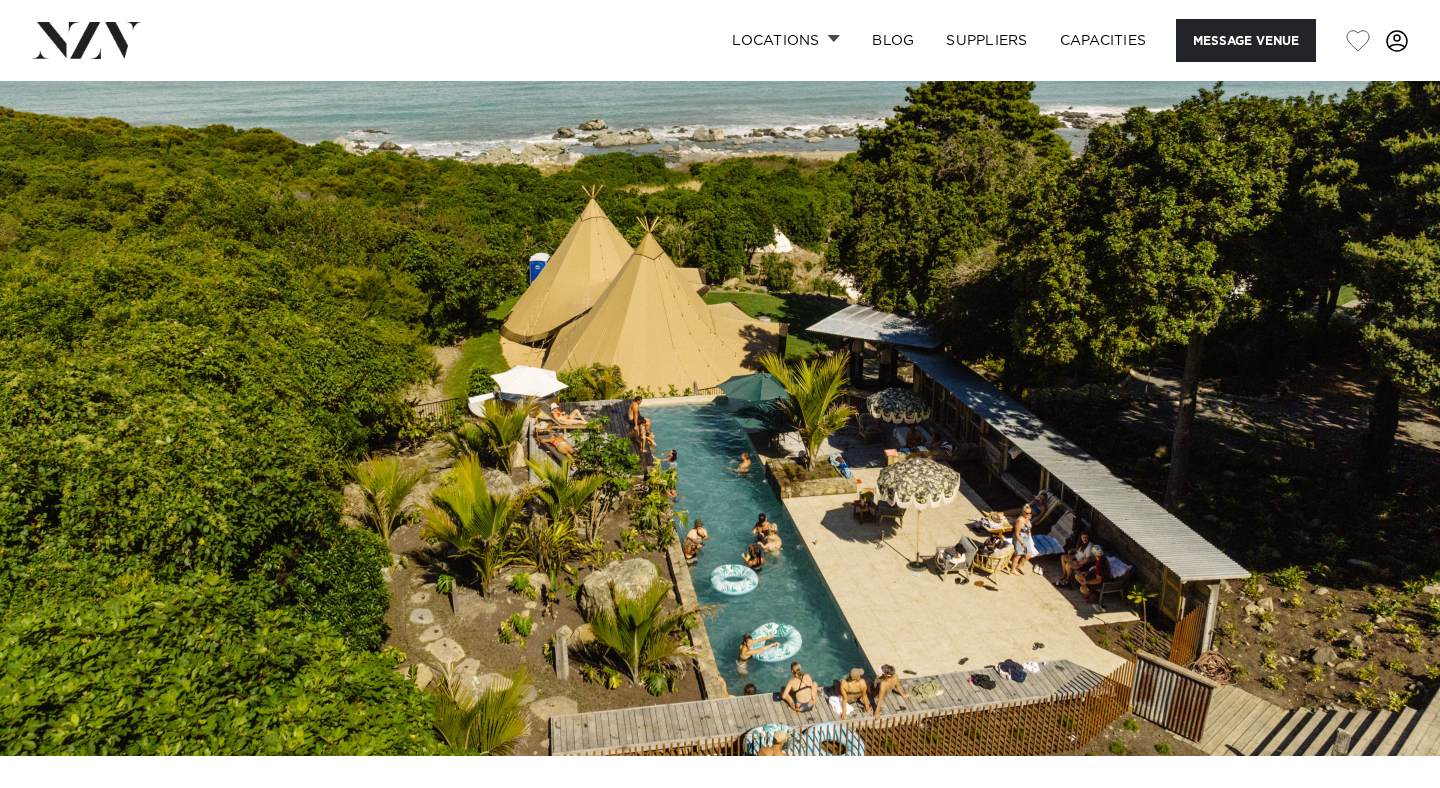 scroll, scrollTop: 0, scrollLeft: 0, axis: both 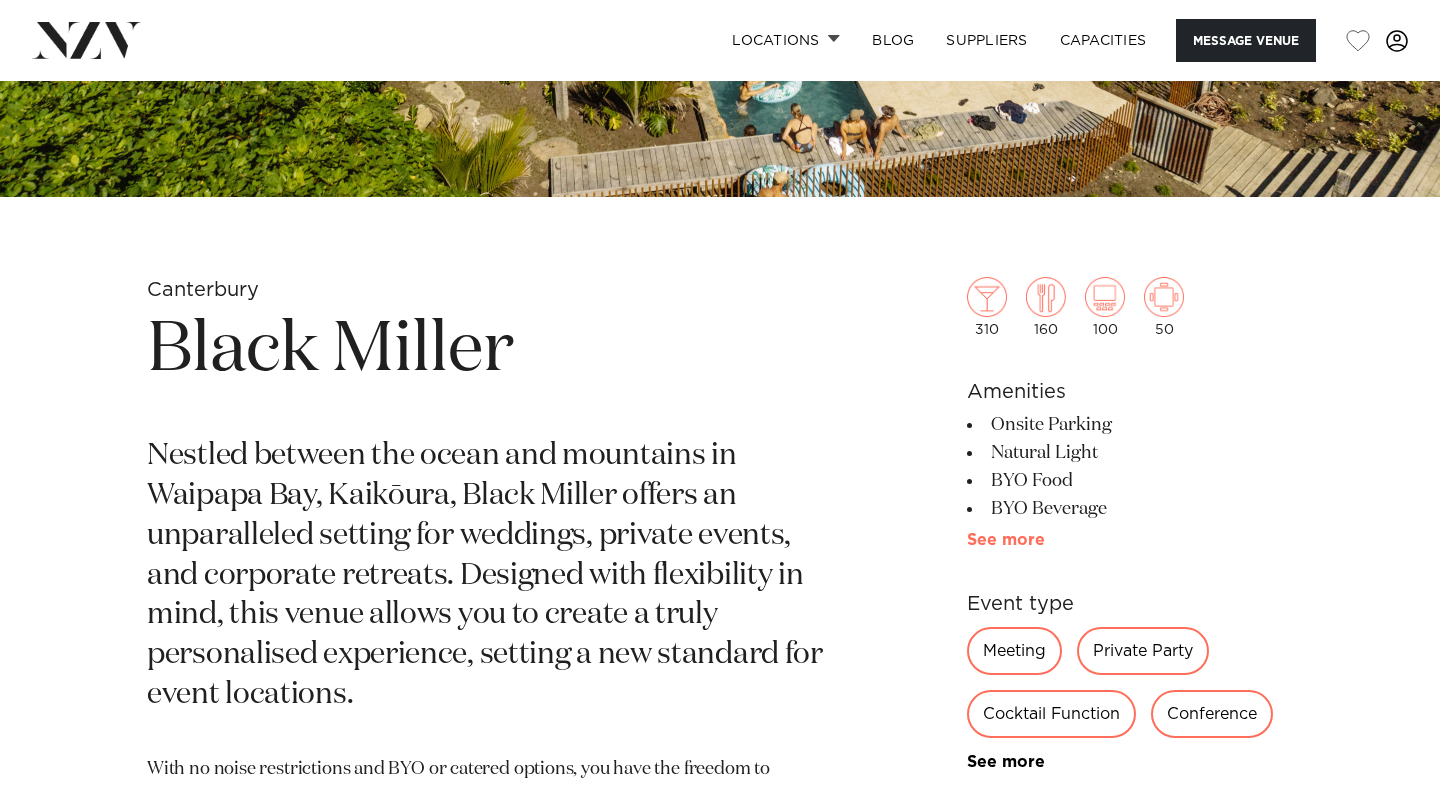 click on "See more" at bounding box center (1045, 540) 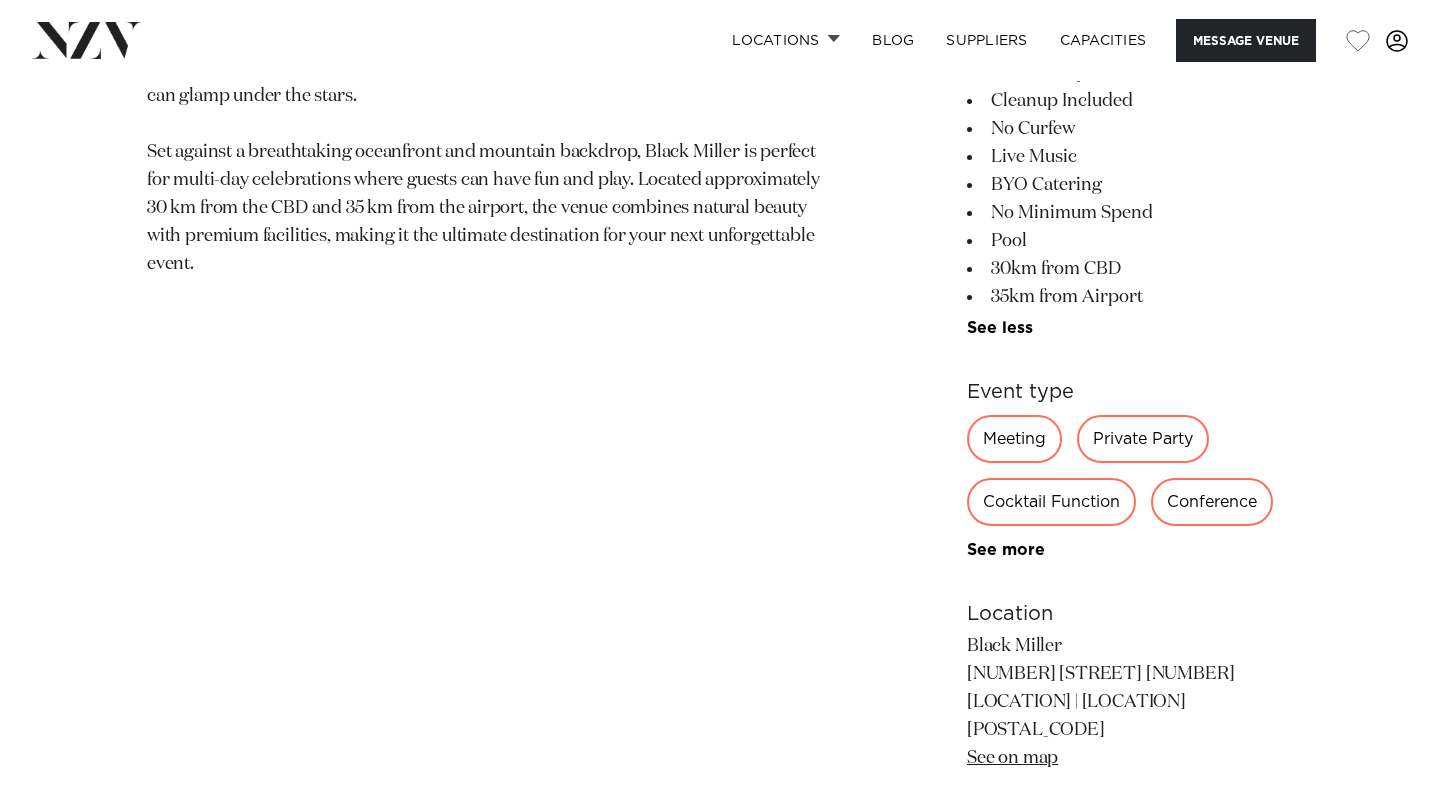 scroll, scrollTop: 1584, scrollLeft: 0, axis: vertical 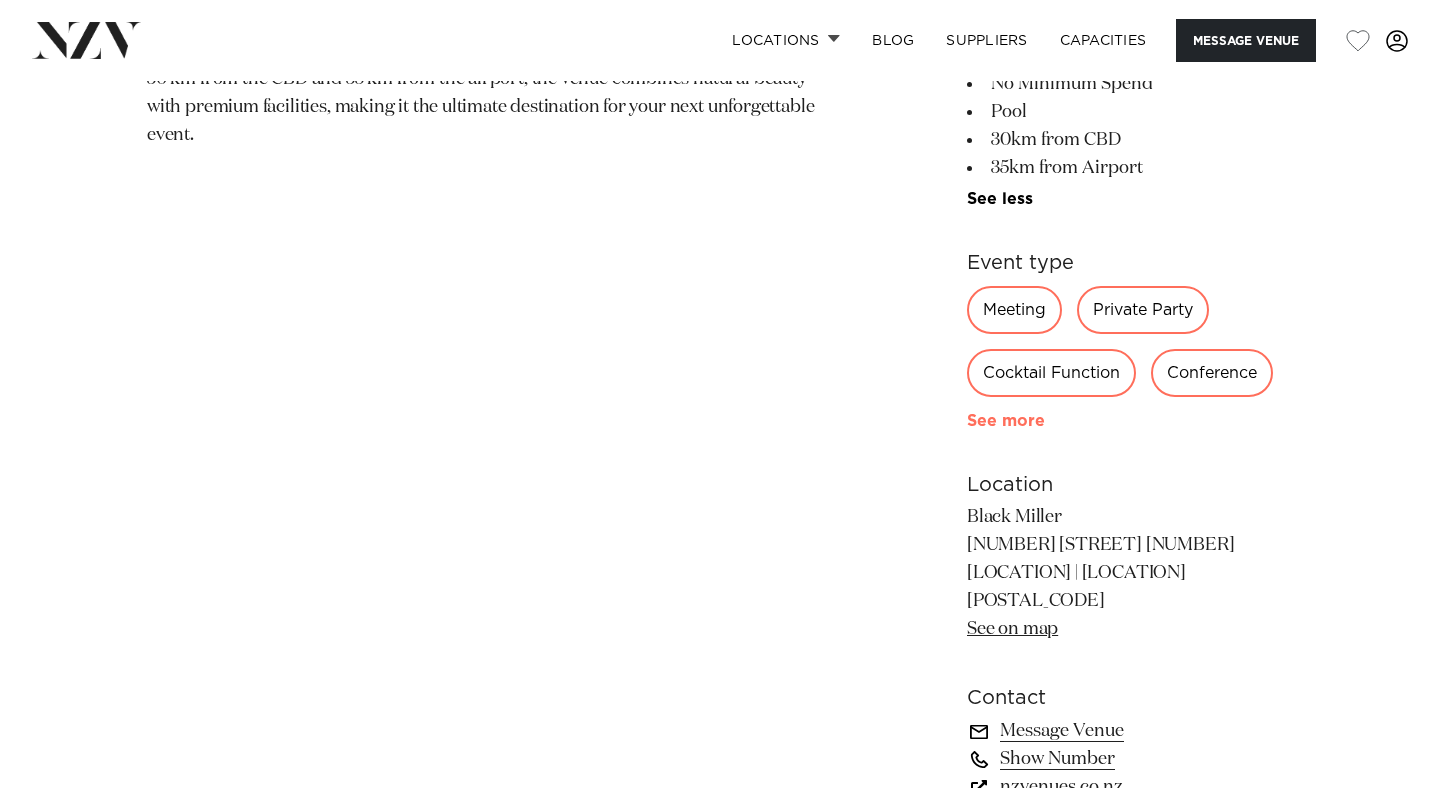 click on "See more" at bounding box center [1045, 421] 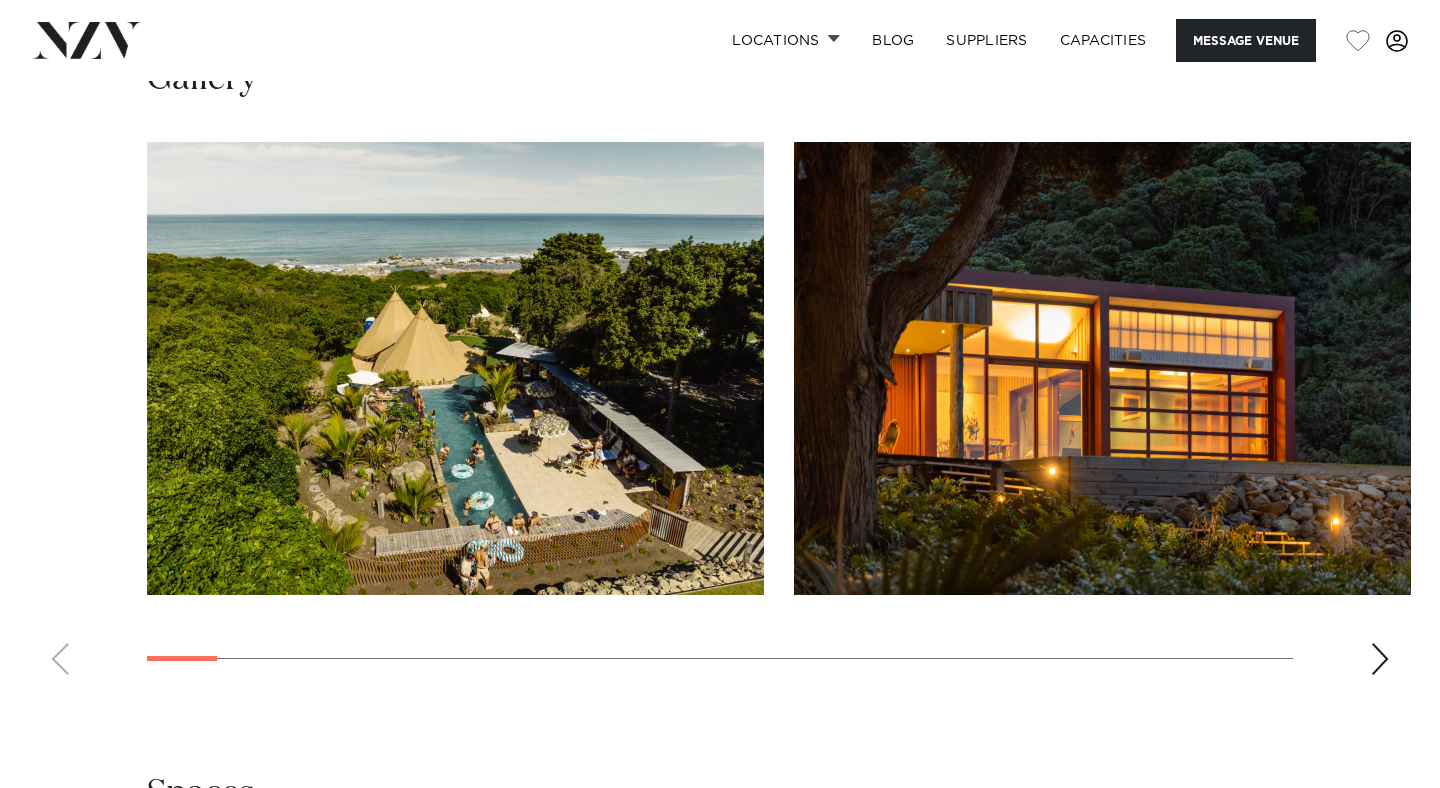 scroll, scrollTop: 2602, scrollLeft: 0, axis: vertical 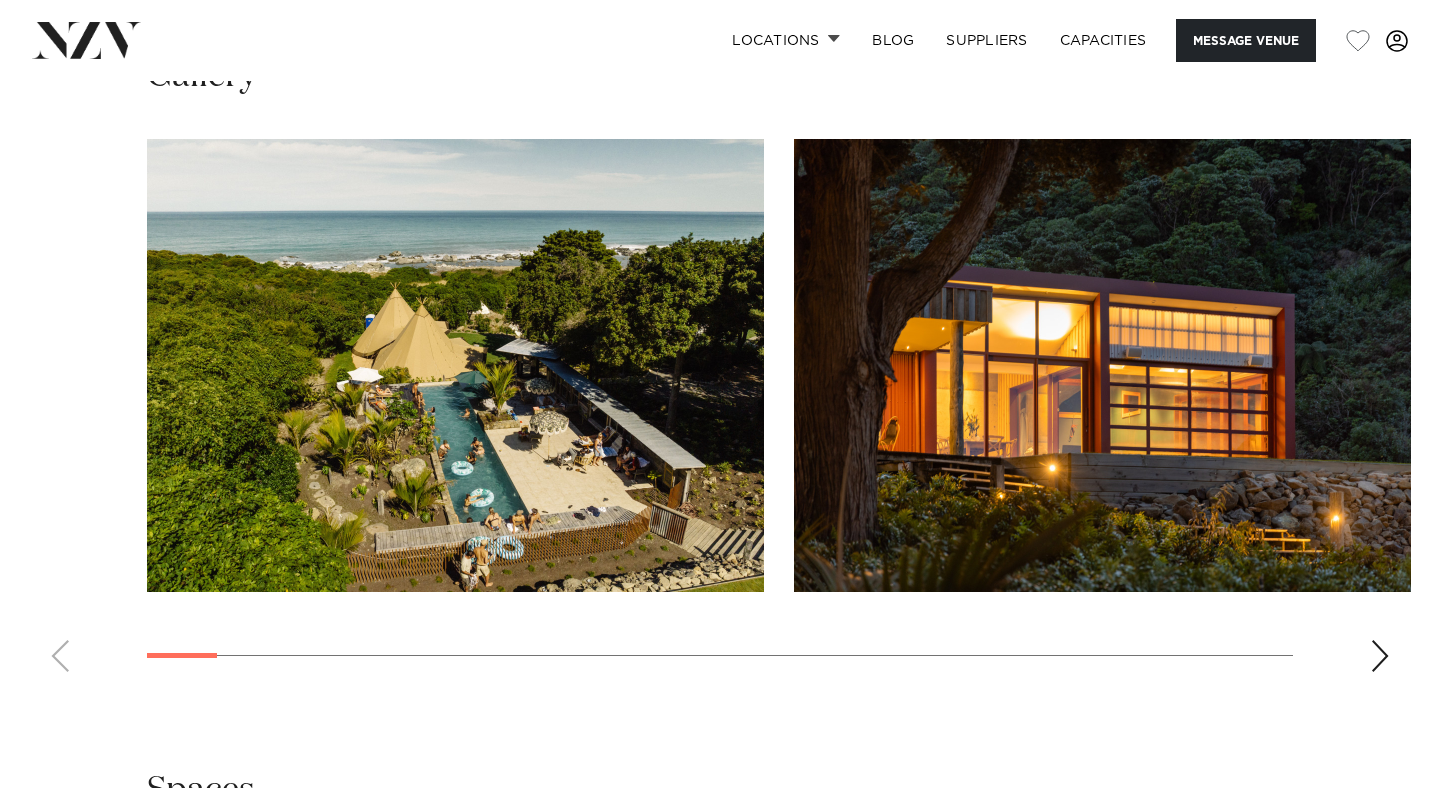 click at bounding box center [455, 365] 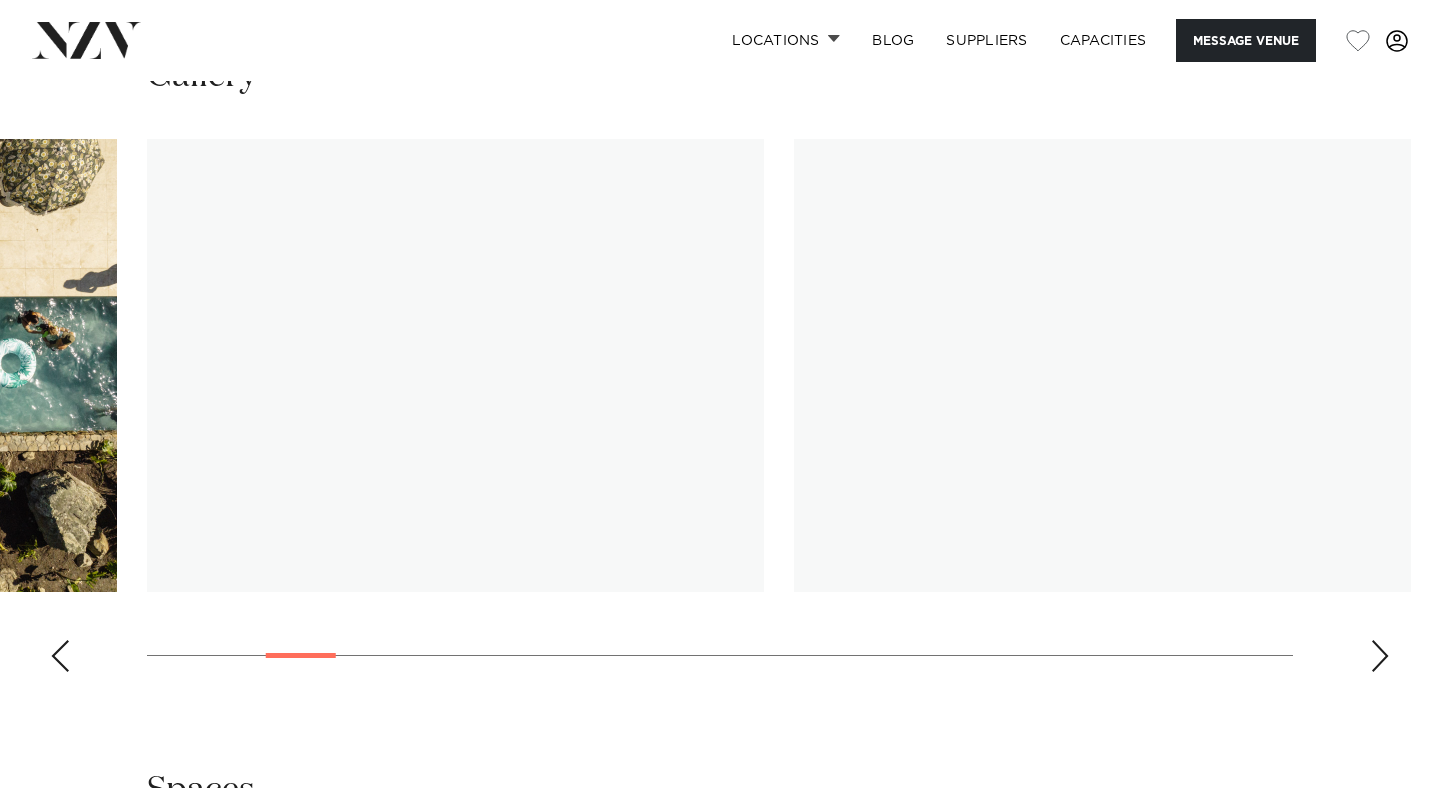 scroll, scrollTop: 0, scrollLeft: 0, axis: both 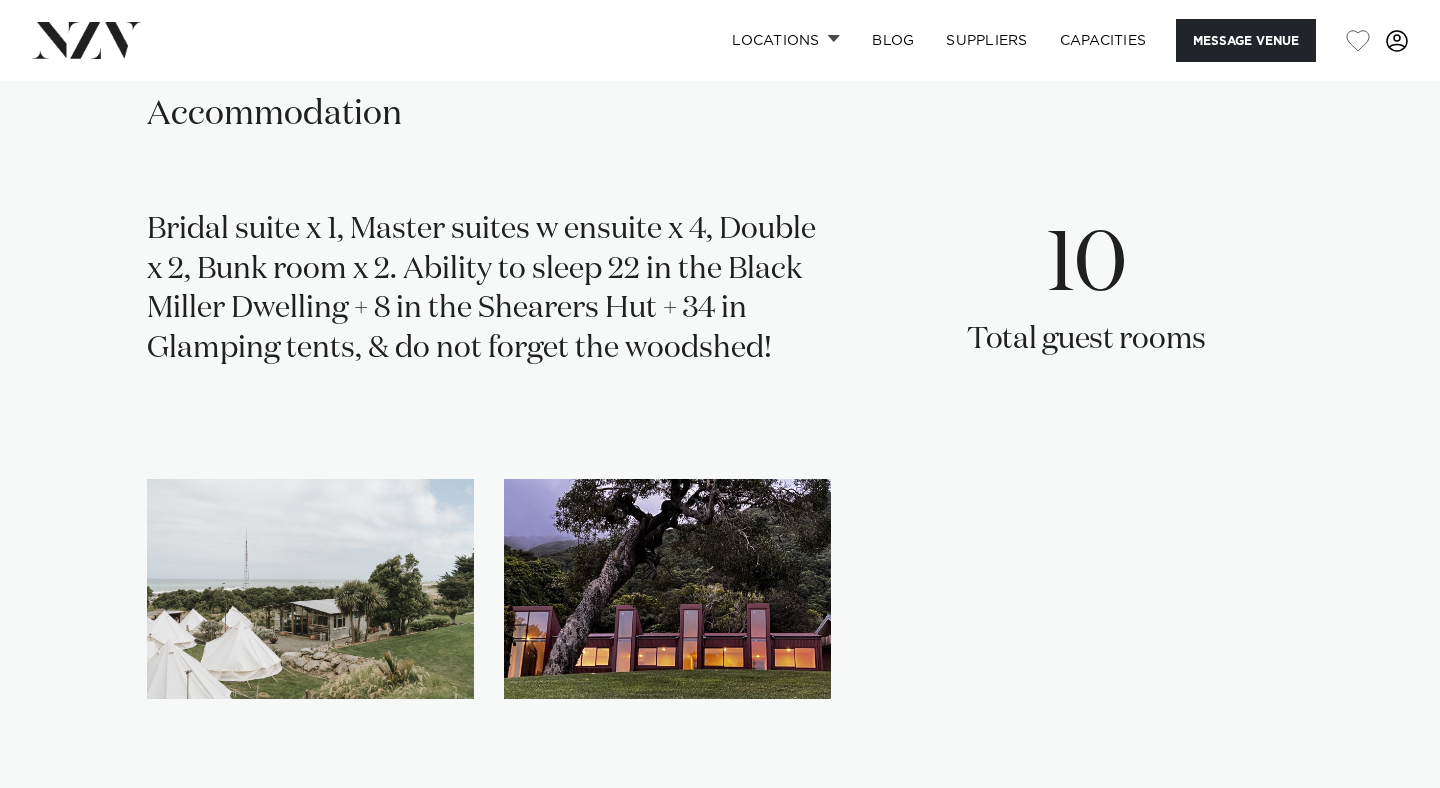 drag, startPoint x: 674, startPoint y: 287, endPoint x: 778, endPoint y: 333, distance: 113.71895 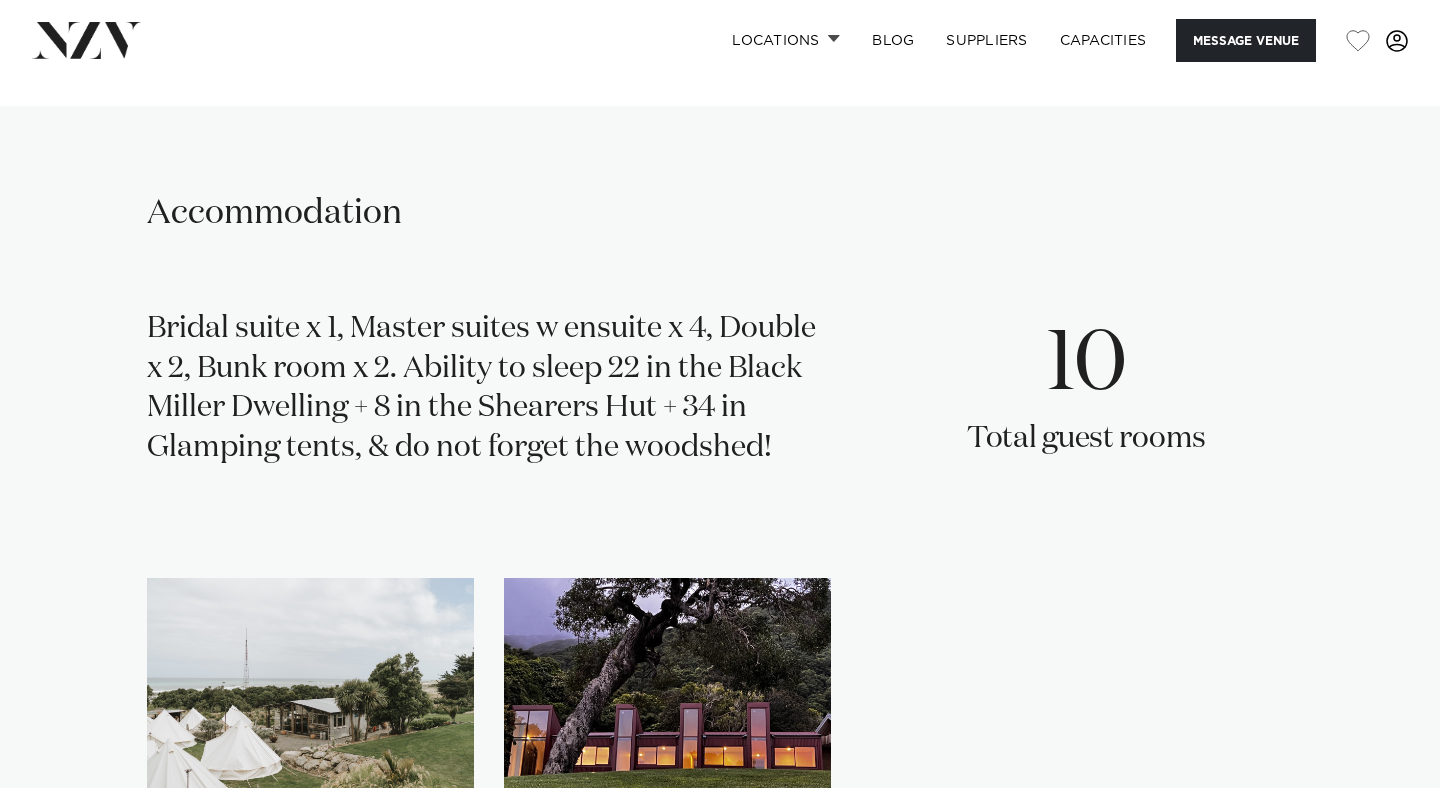 scroll, scrollTop: 3542, scrollLeft: 0, axis: vertical 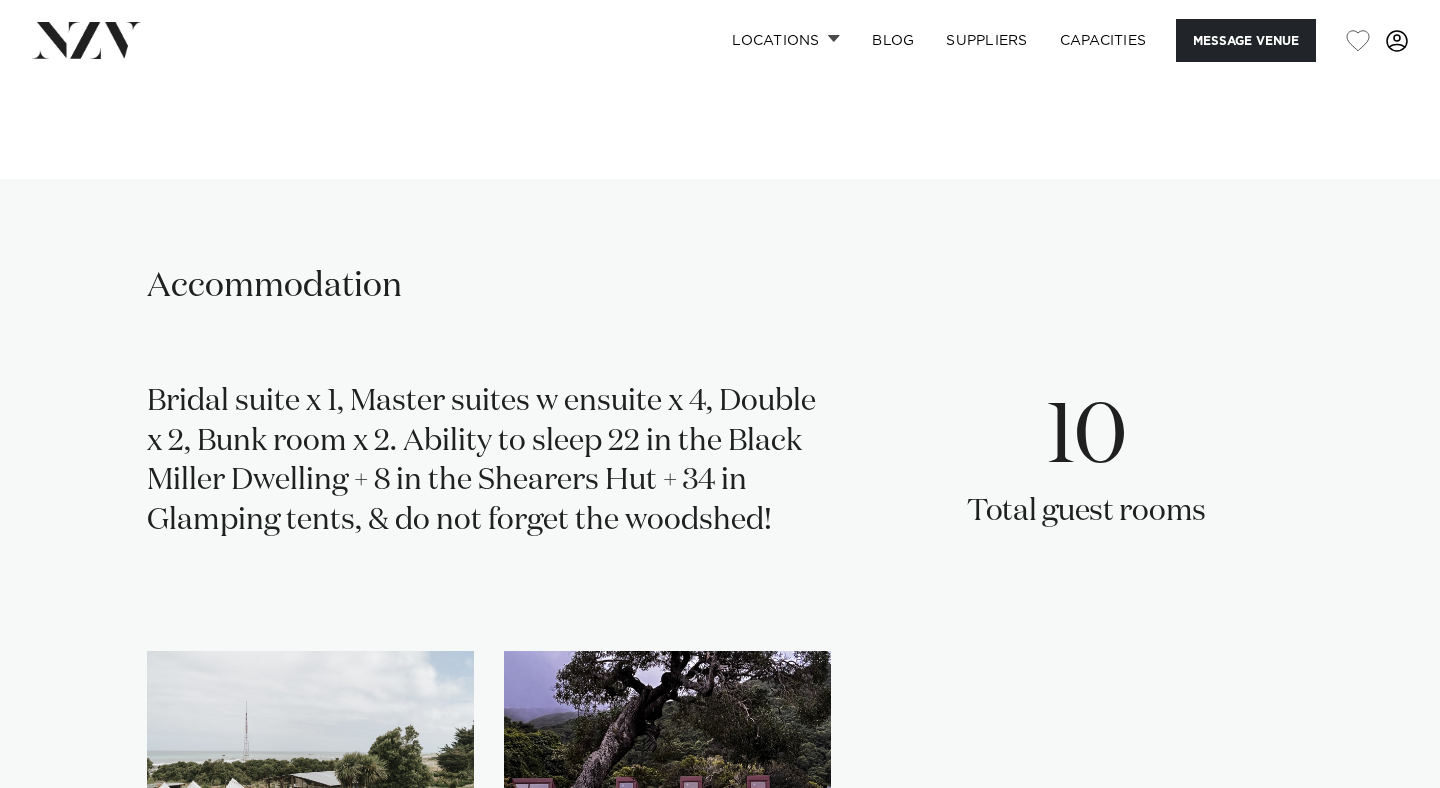 click on "Bridal suite x 1, Master suites w ensuite x 4, Double x 2, Bunk room x 2.
Ability to sleep 22 in the Black Miller Dwelling + 8 in the Shearers Hut + 34 in Glamping tents, & do not forget the woodshed!" at bounding box center (486, 470) 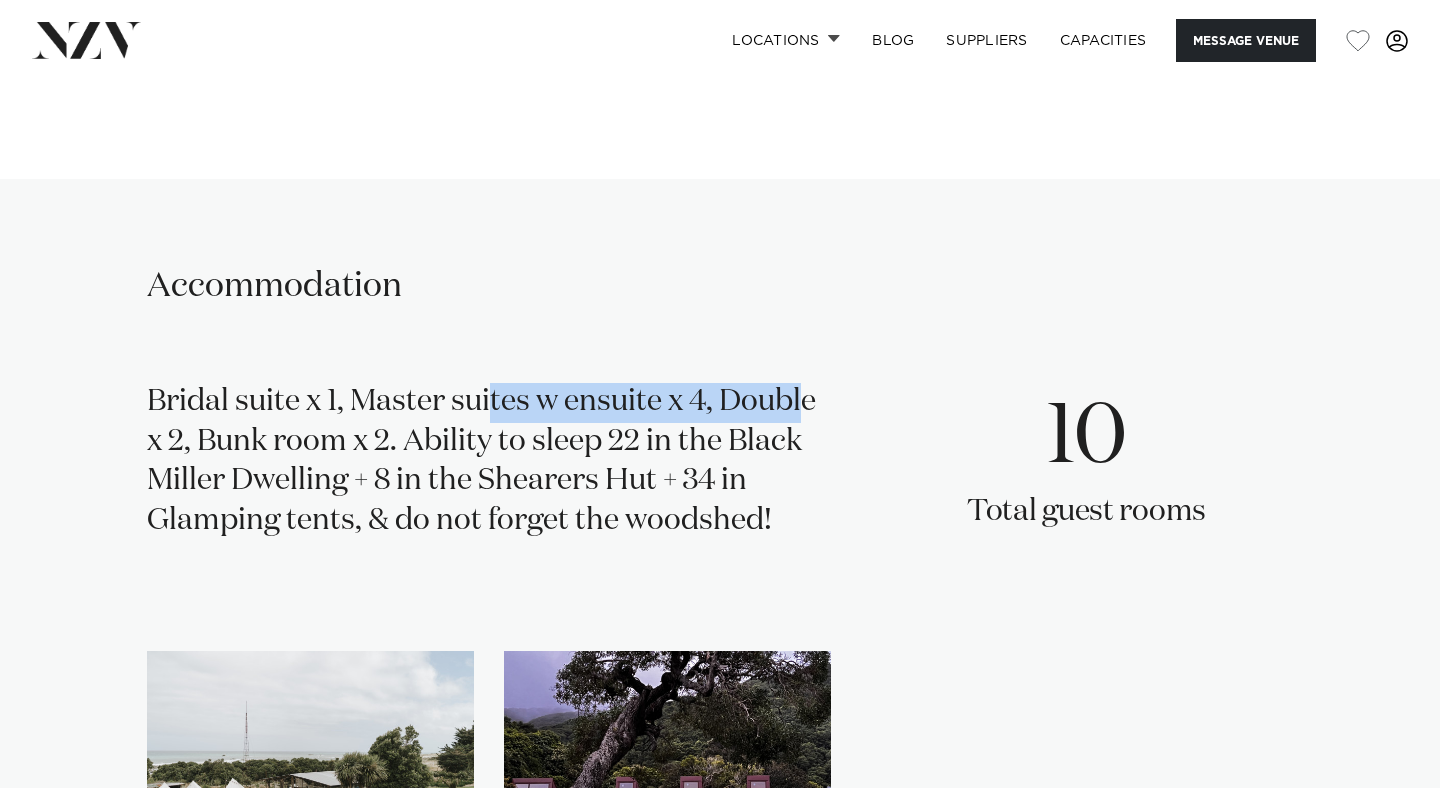 drag, startPoint x: 709, startPoint y: 394, endPoint x: 406, endPoint y: 394, distance: 303 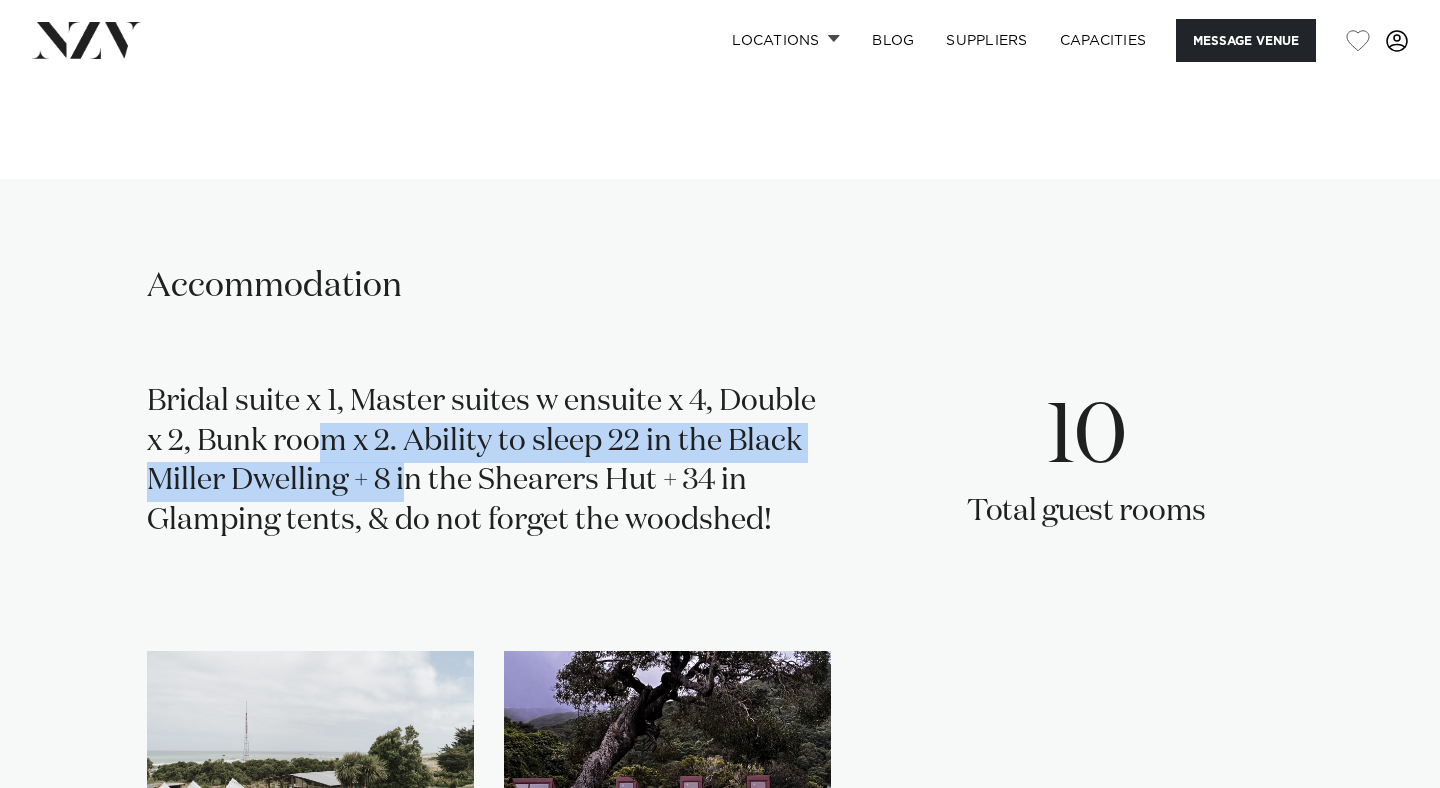 drag, startPoint x: 217, startPoint y: 431, endPoint x: 332, endPoint y: 448, distance: 116.24973 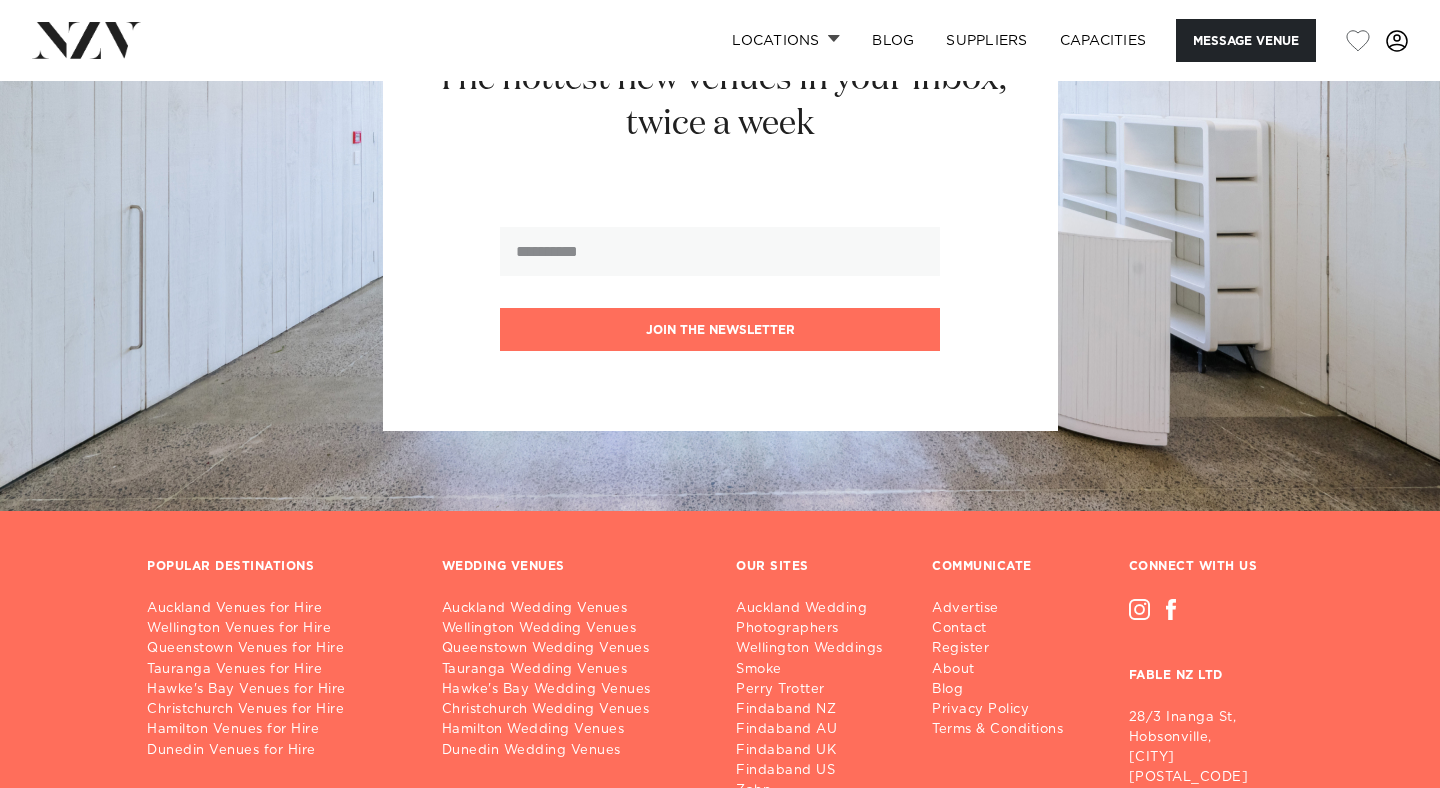 scroll, scrollTop: 4922, scrollLeft: 0, axis: vertical 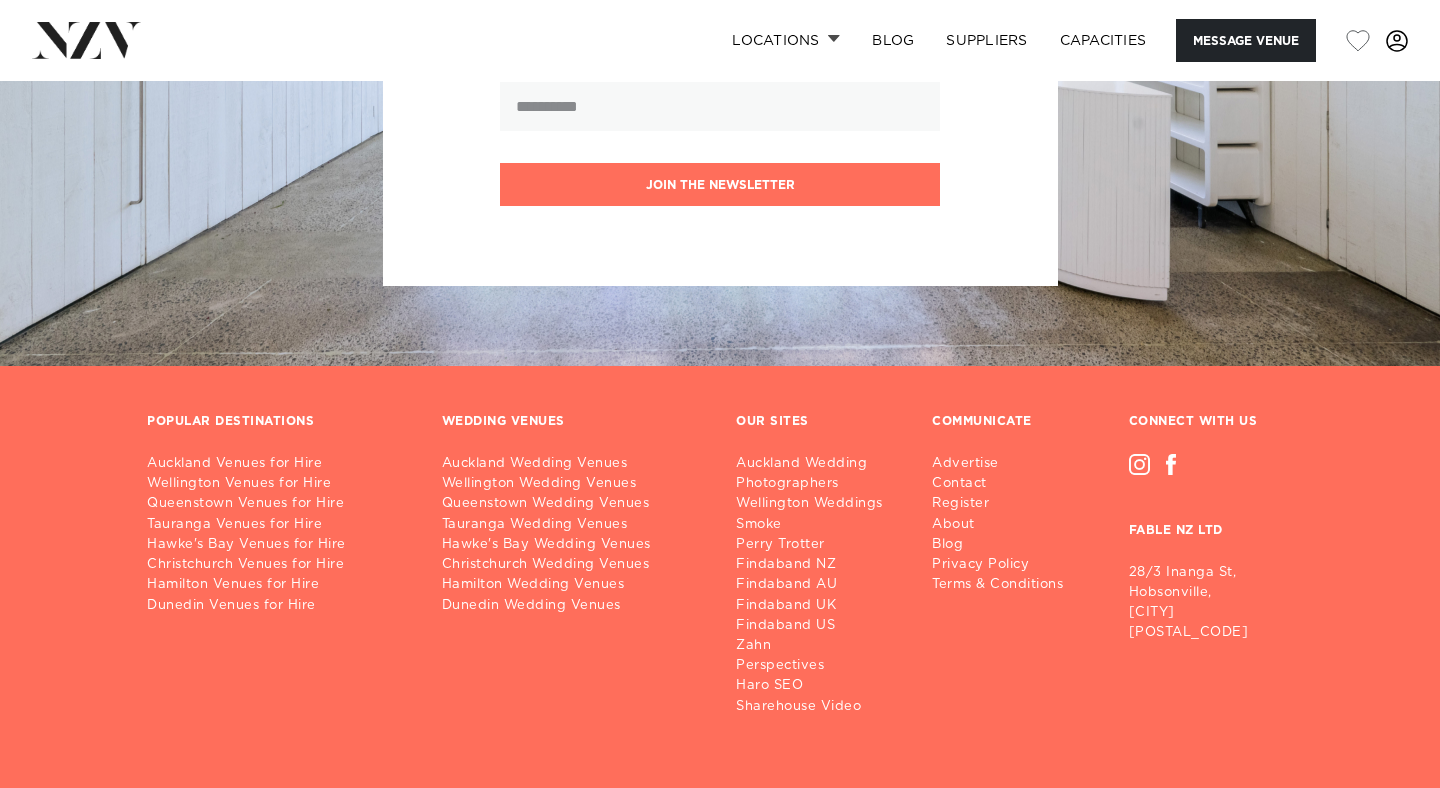 click on "CONNECT WITH US
FABLE NZ LTD
28/3 Inanga St,
Hobsonville,
Auckland 0618" at bounding box center [1211, 565] 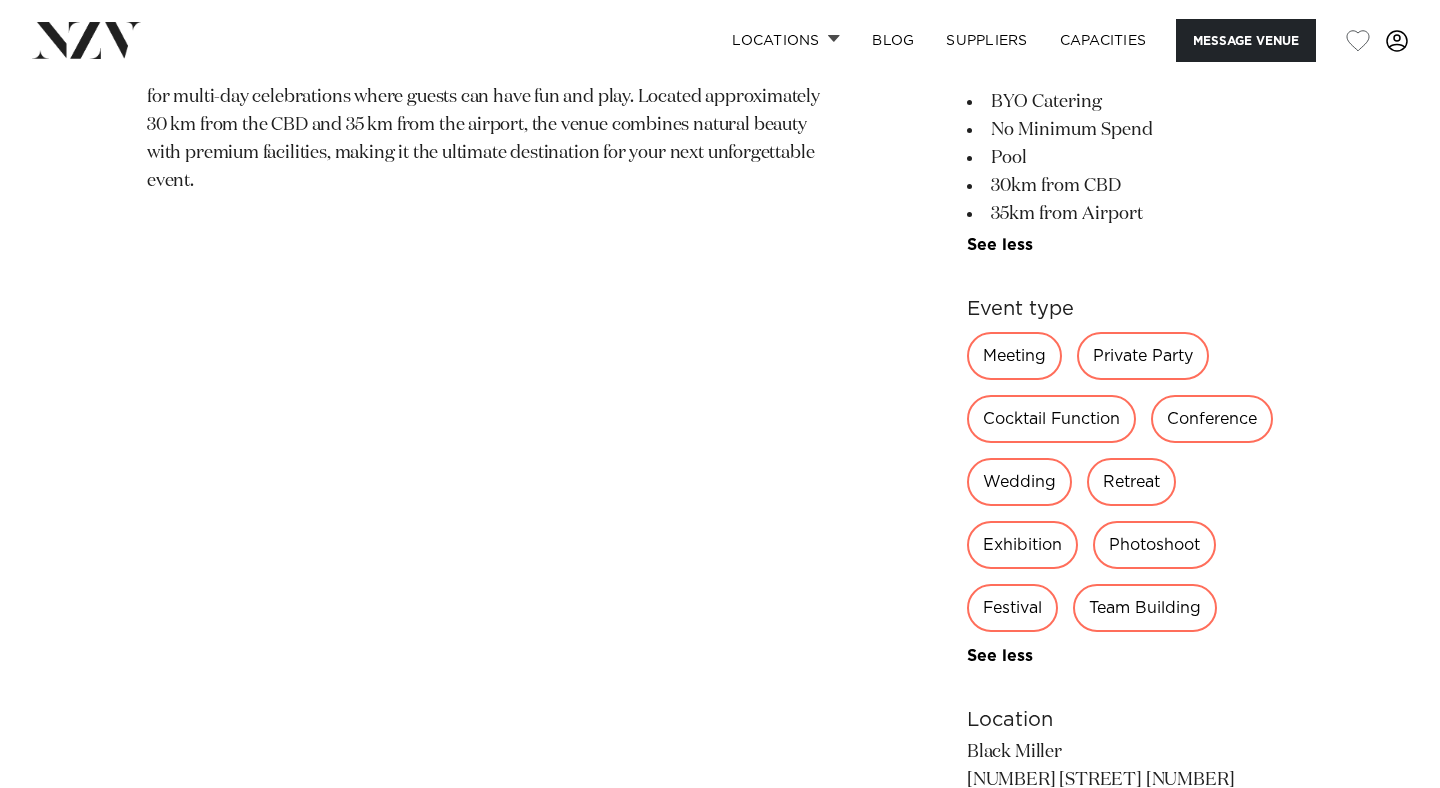 scroll, scrollTop: 1709, scrollLeft: 0, axis: vertical 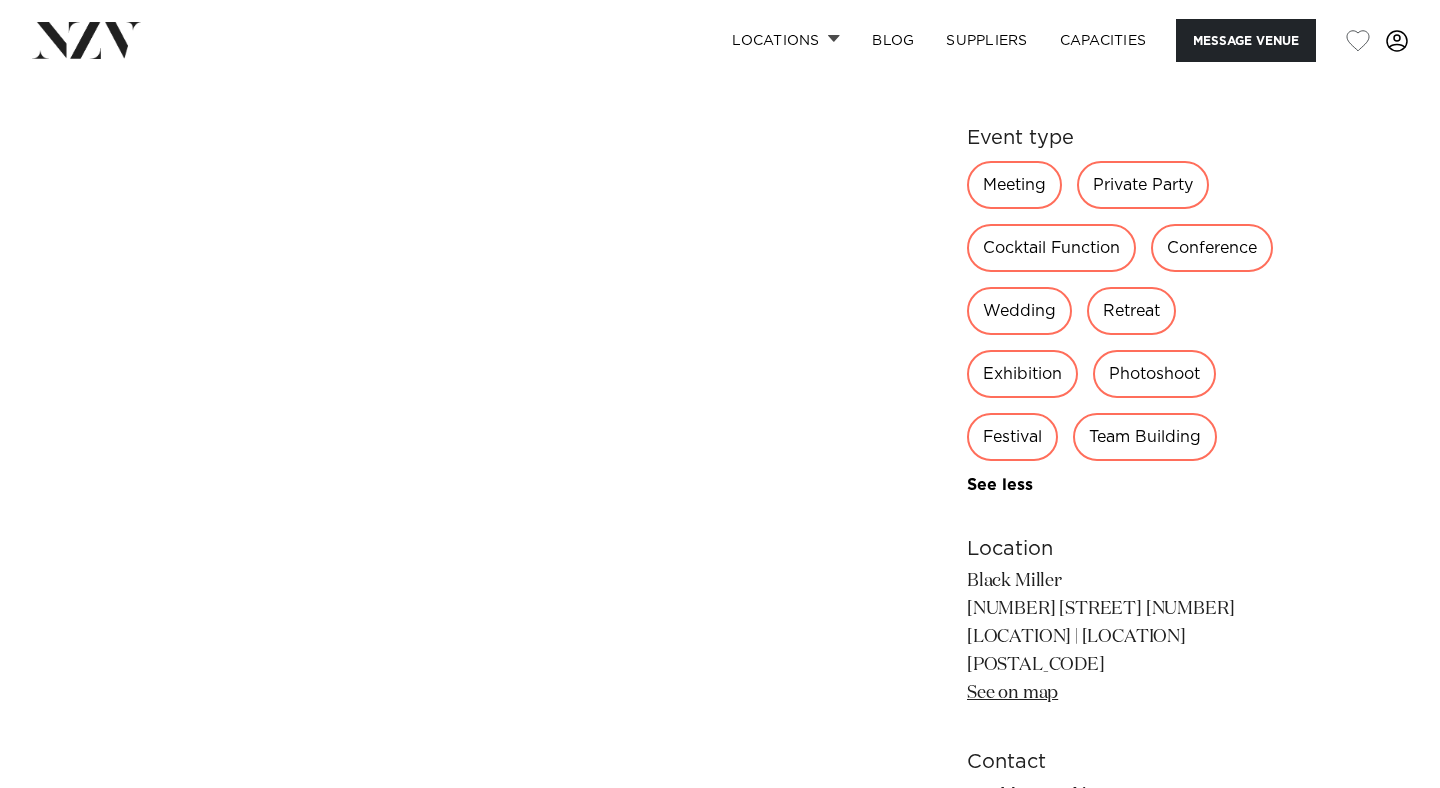 click on "Exhibition" at bounding box center (1022, 374) 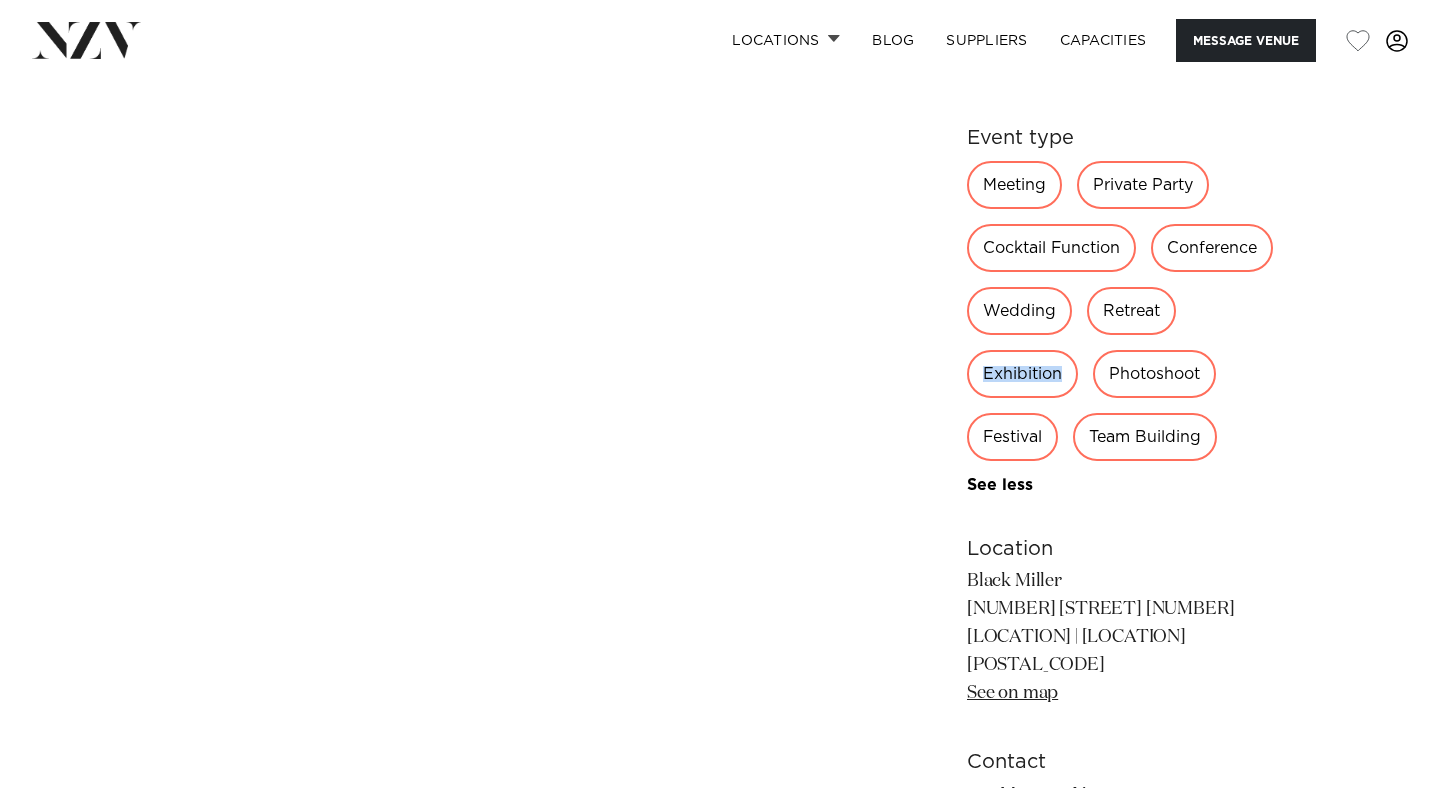 click on "Exhibition" at bounding box center (1022, 374) 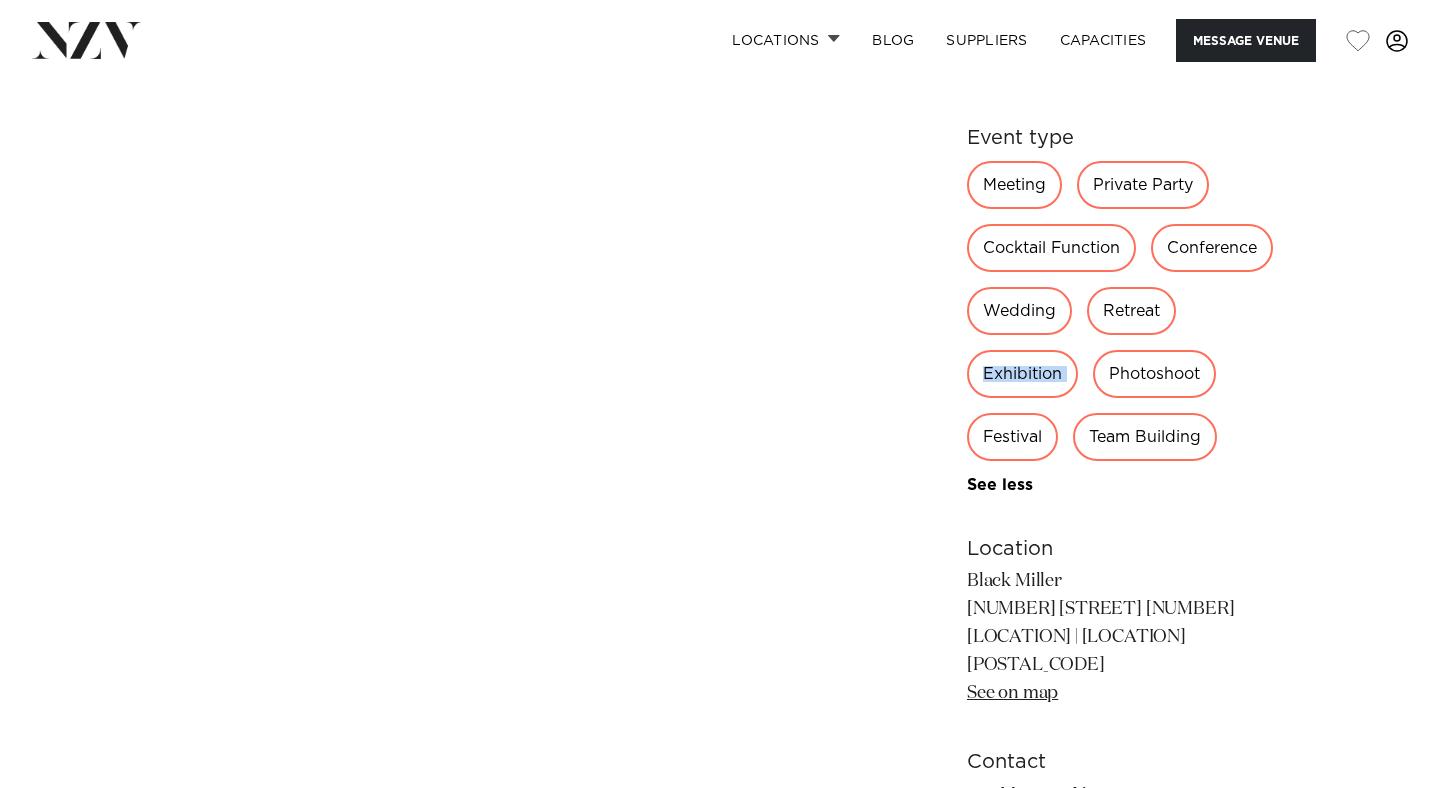 click on "Exhibition" at bounding box center (1022, 374) 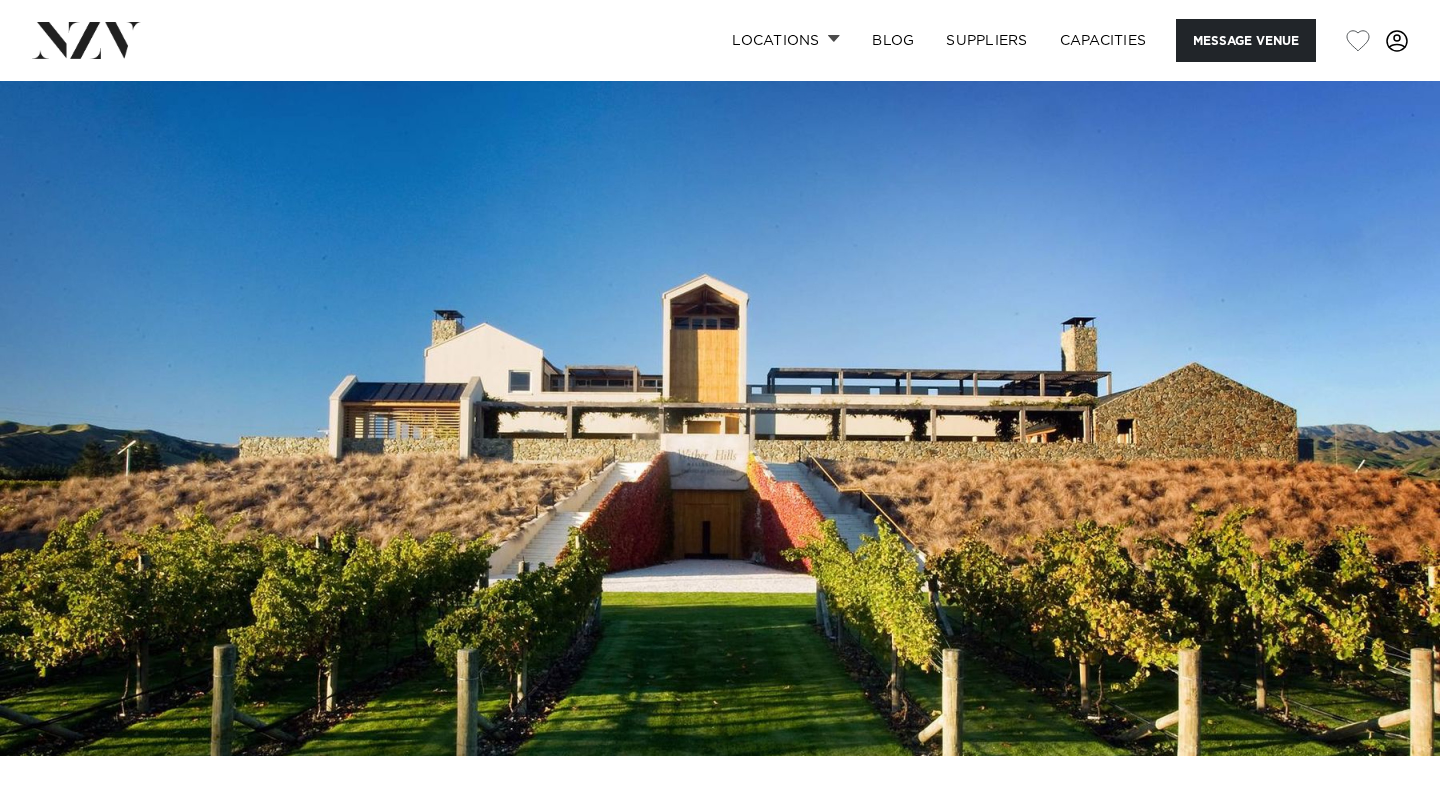 scroll, scrollTop: 0, scrollLeft: 0, axis: both 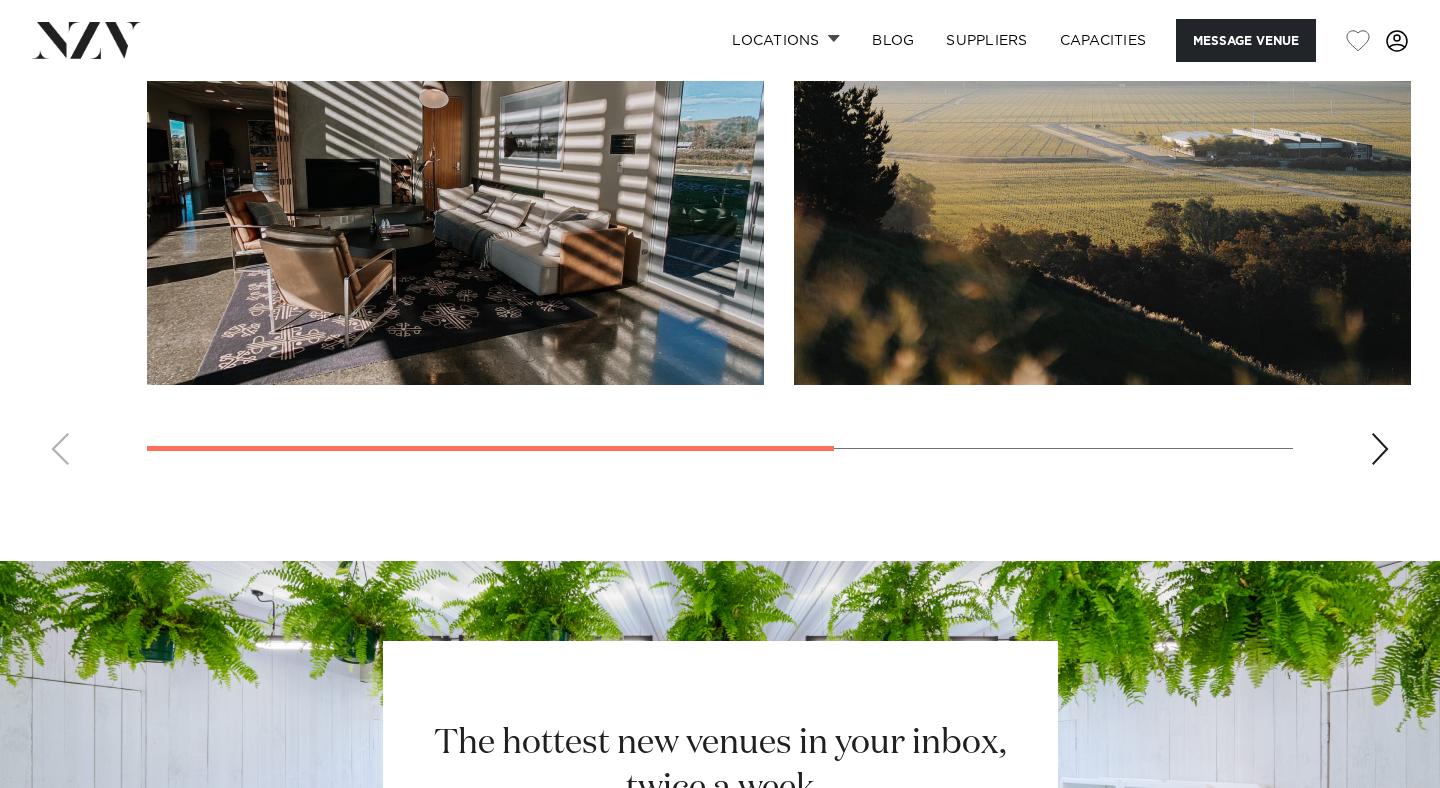 click at bounding box center (1380, 449) 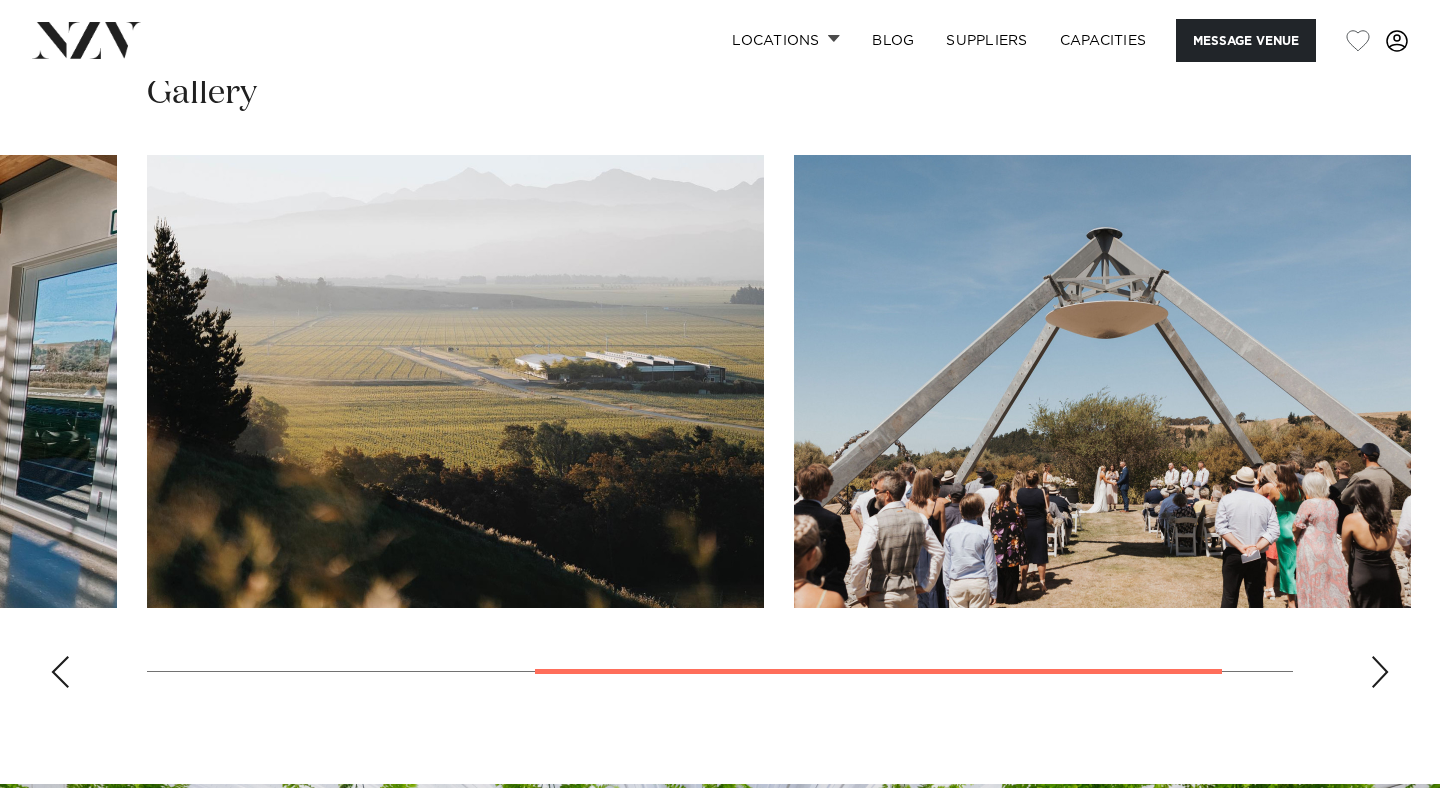 scroll, scrollTop: 1431, scrollLeft: 0, axis: vertical 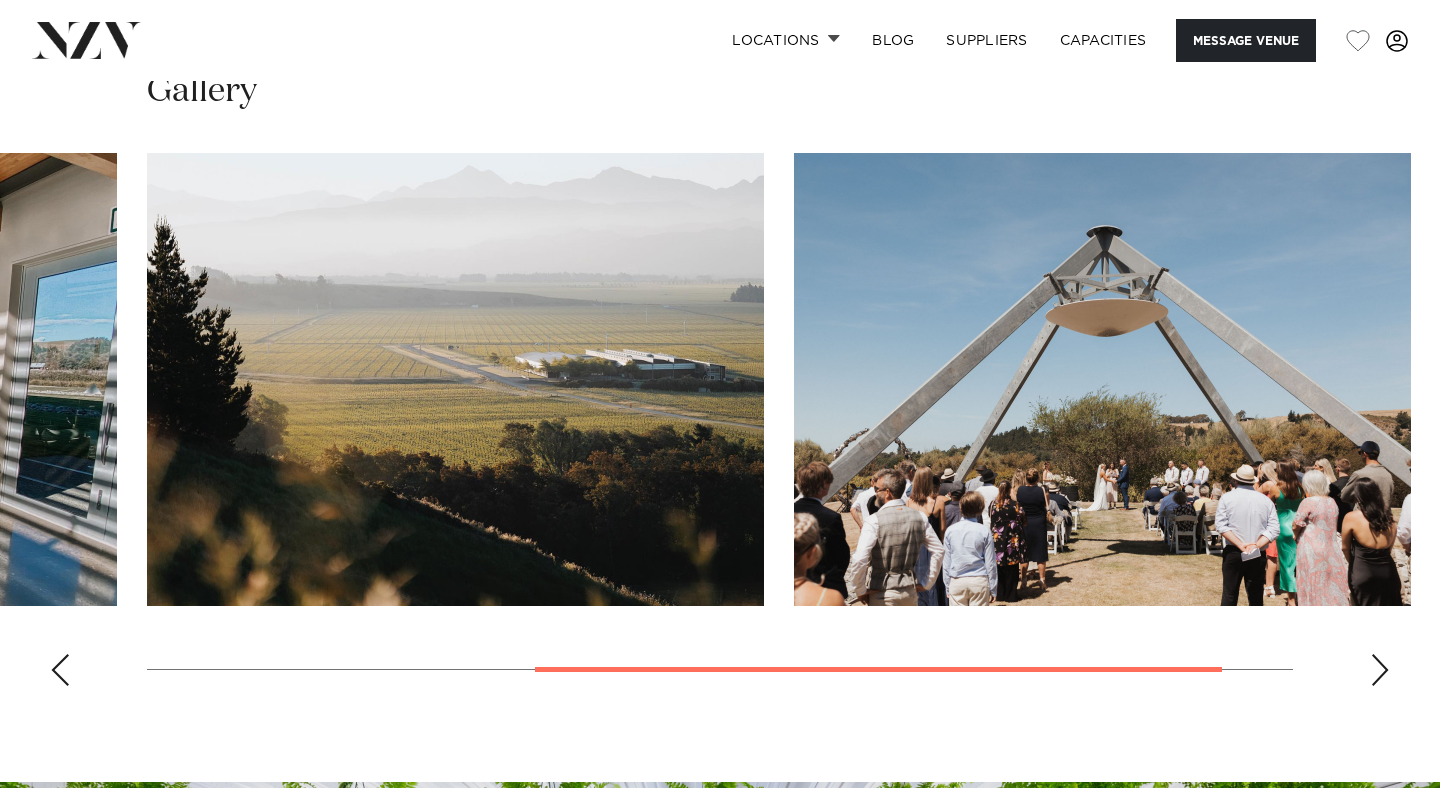 click at bounding box center [1102, 379] 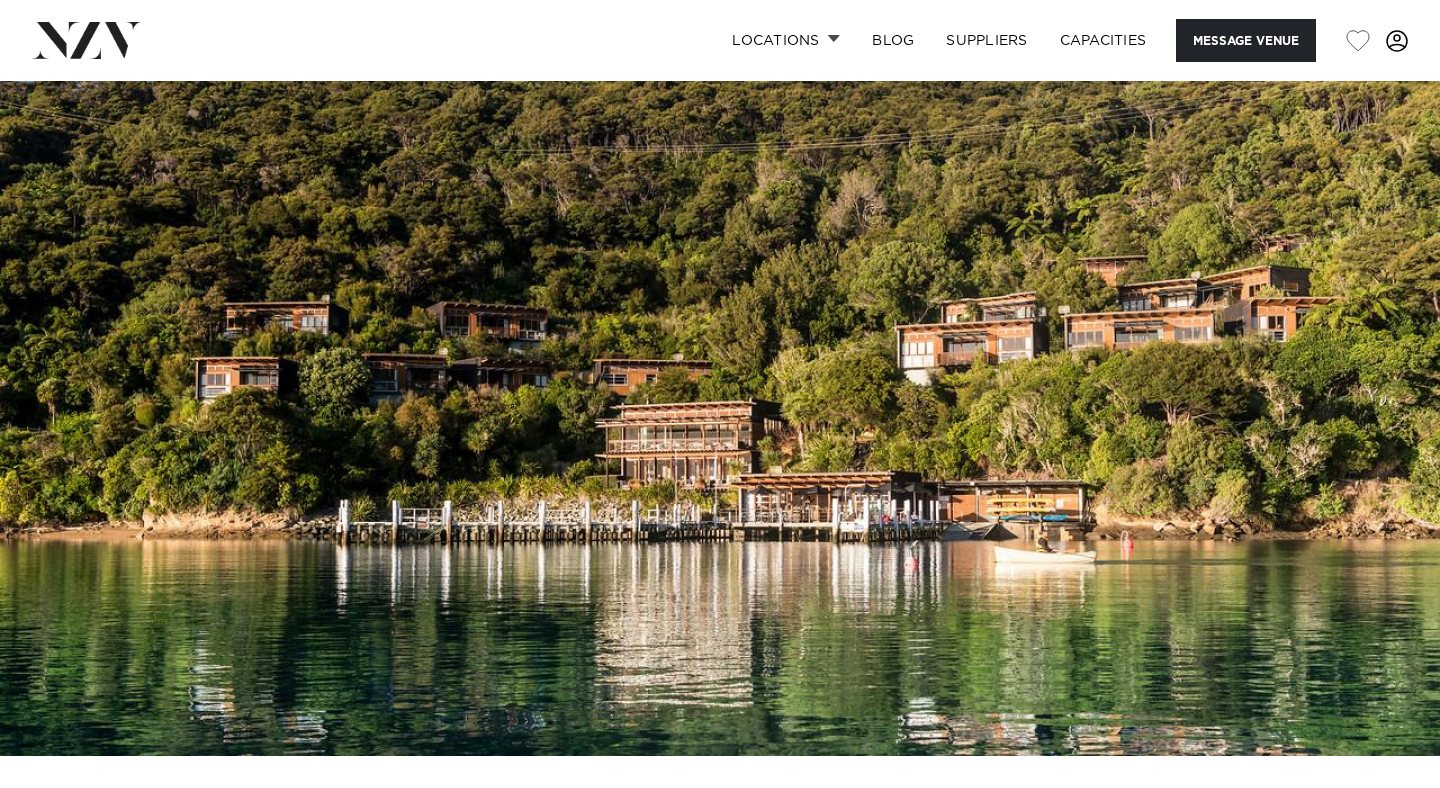 scroll, scrollTop: 0, scrollLeft: 0, axis: both 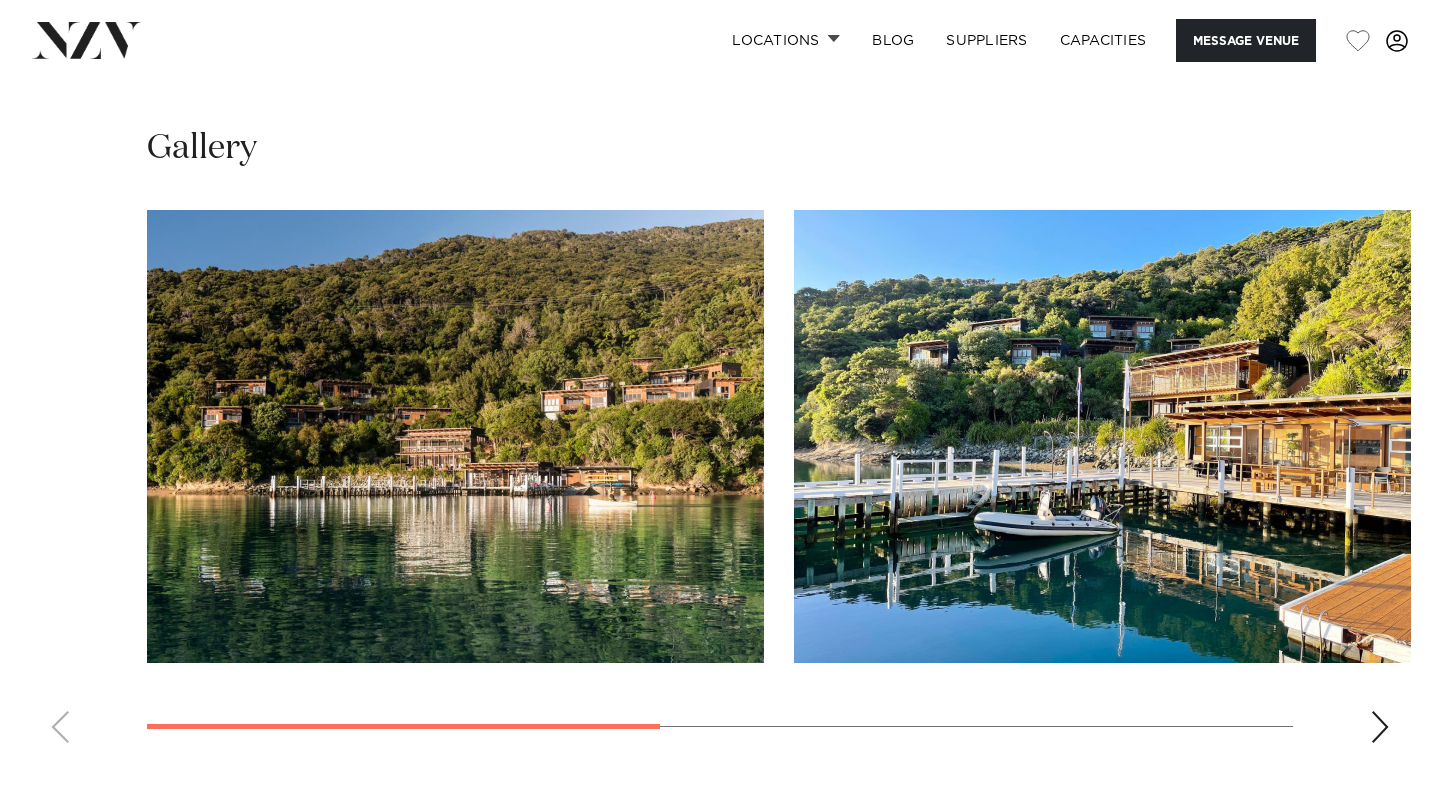 click at bounding box center [1380, 727] 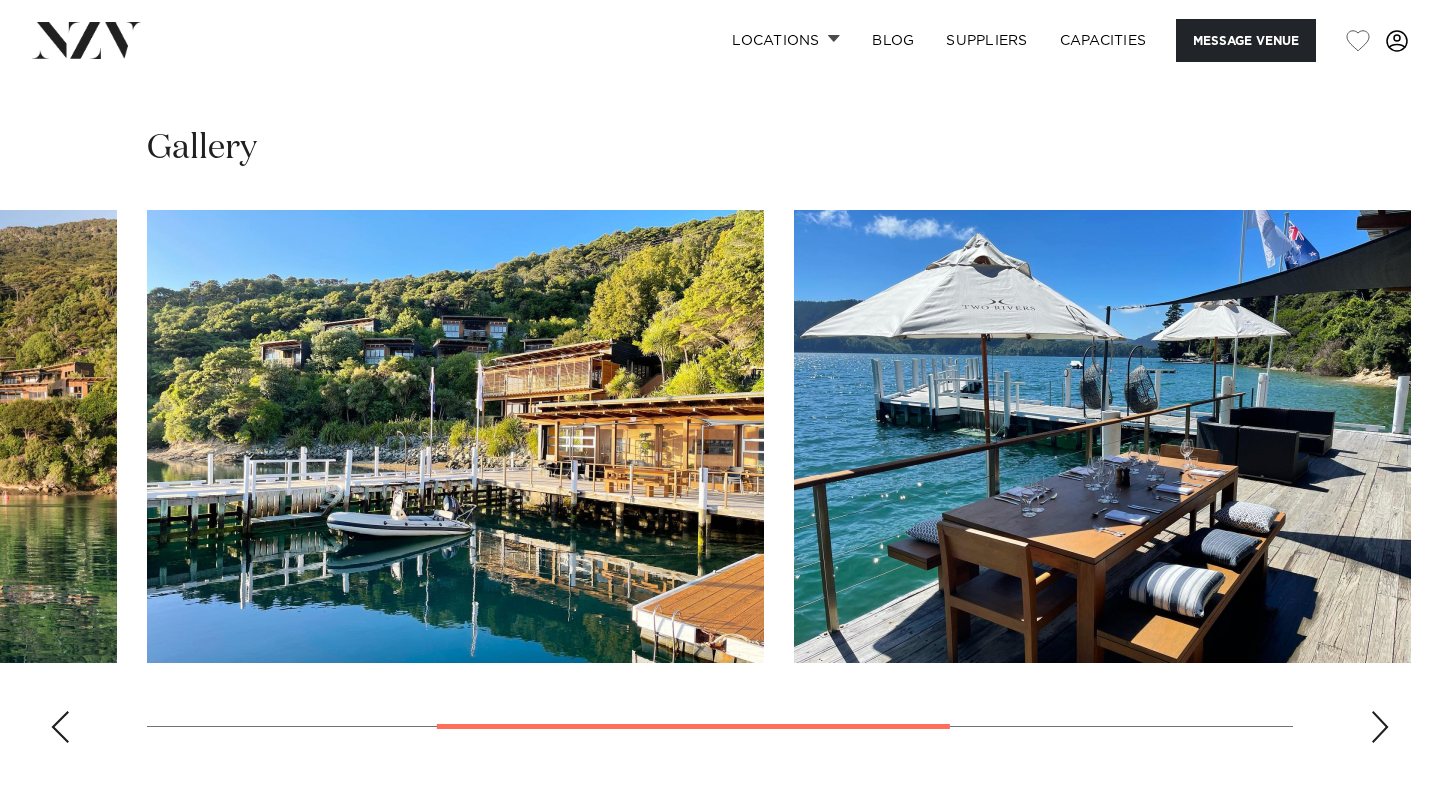 click at bounding box center [1380, 727] 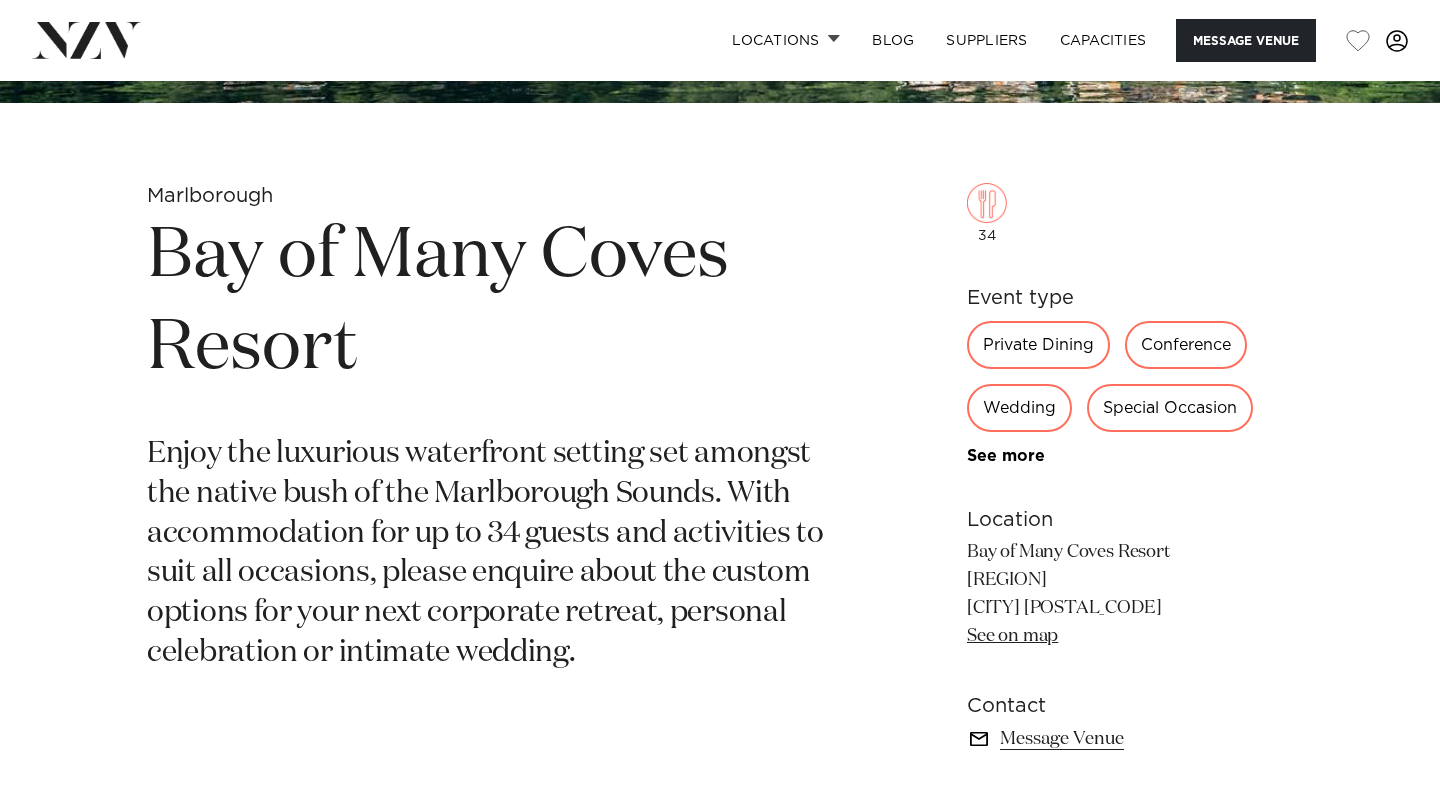 scroll, scrollTop: 647, scrollLeft: 0, axis: vertical 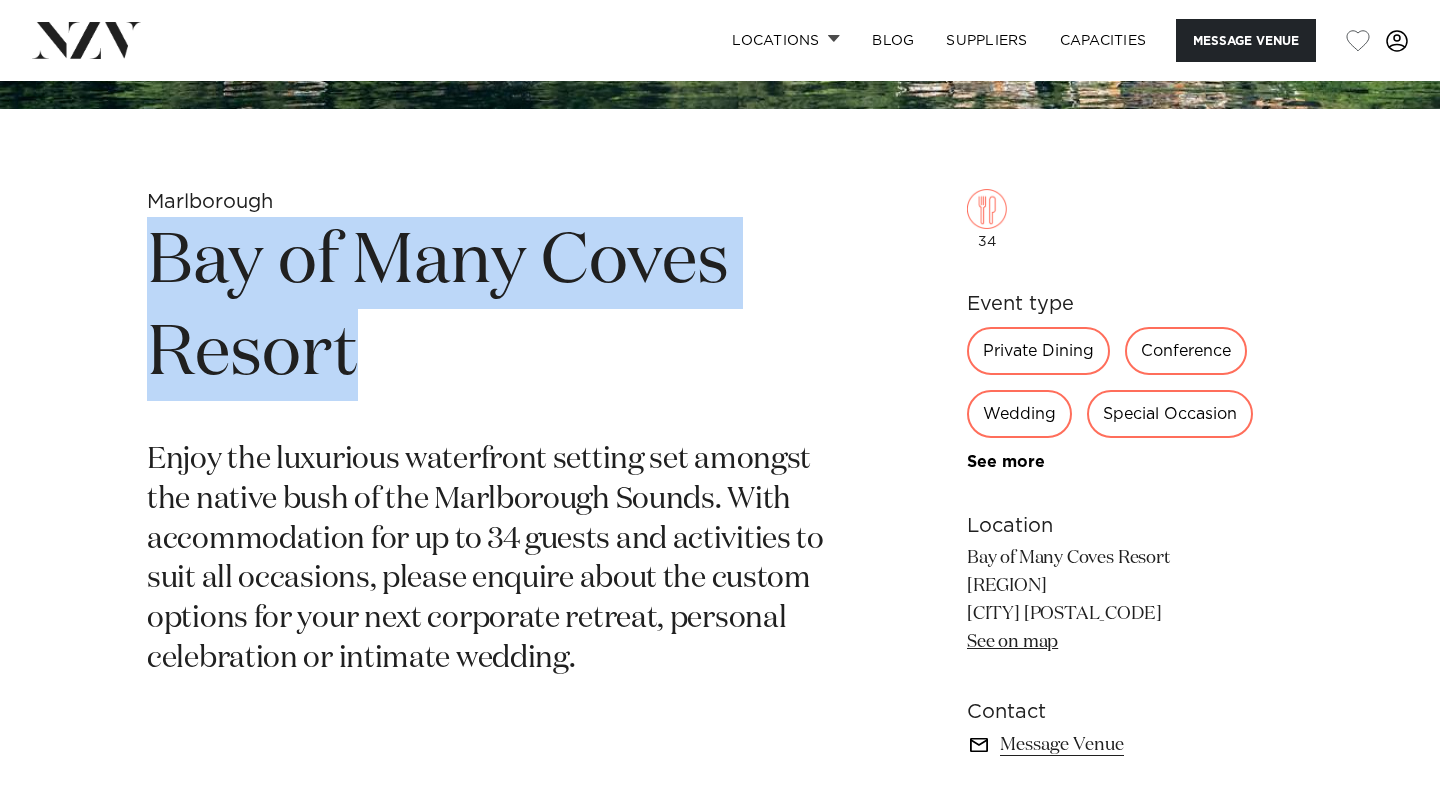 copy on "Bay of Many Coves Resort" 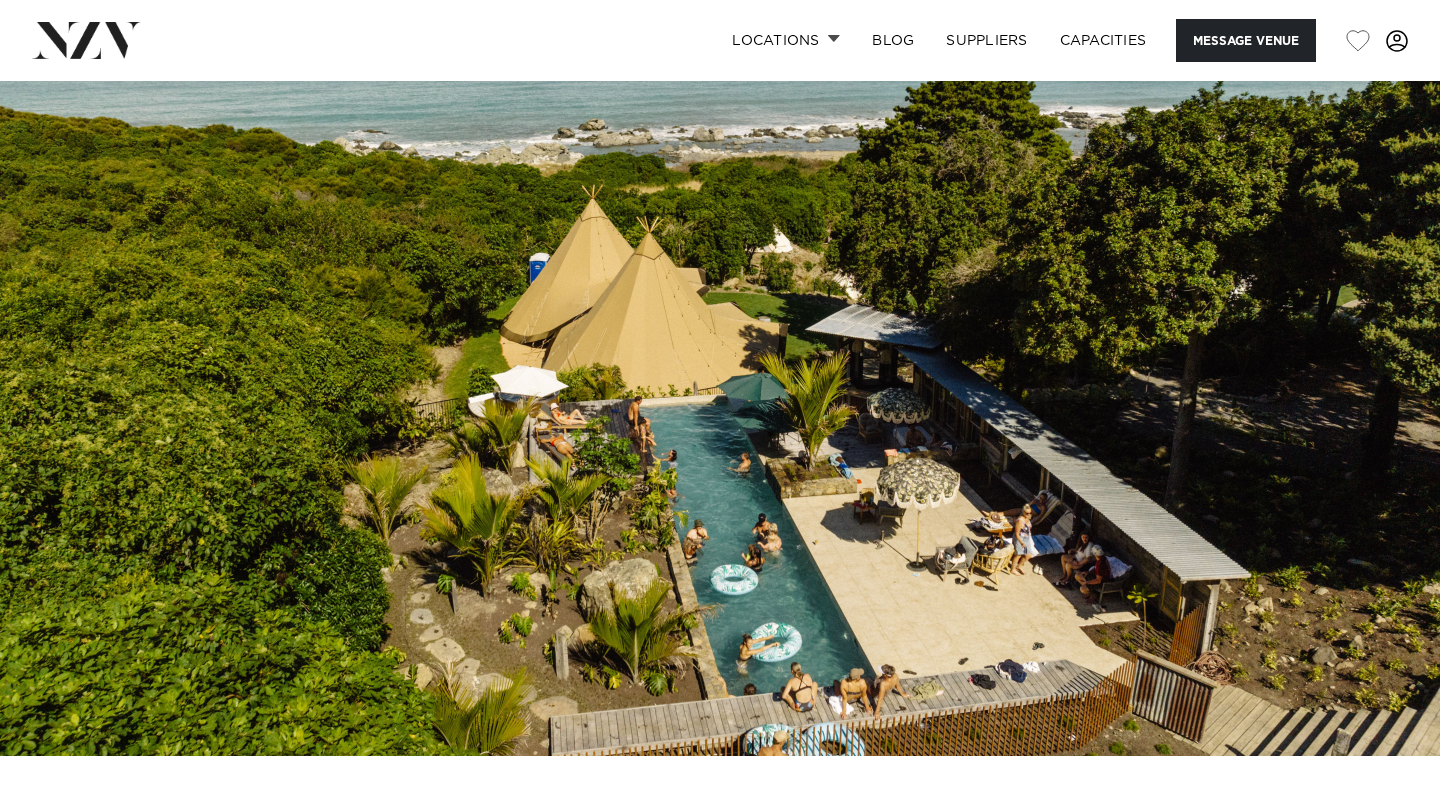 scroll, scrollTop: 0, scrollLeft: 0, axis: both 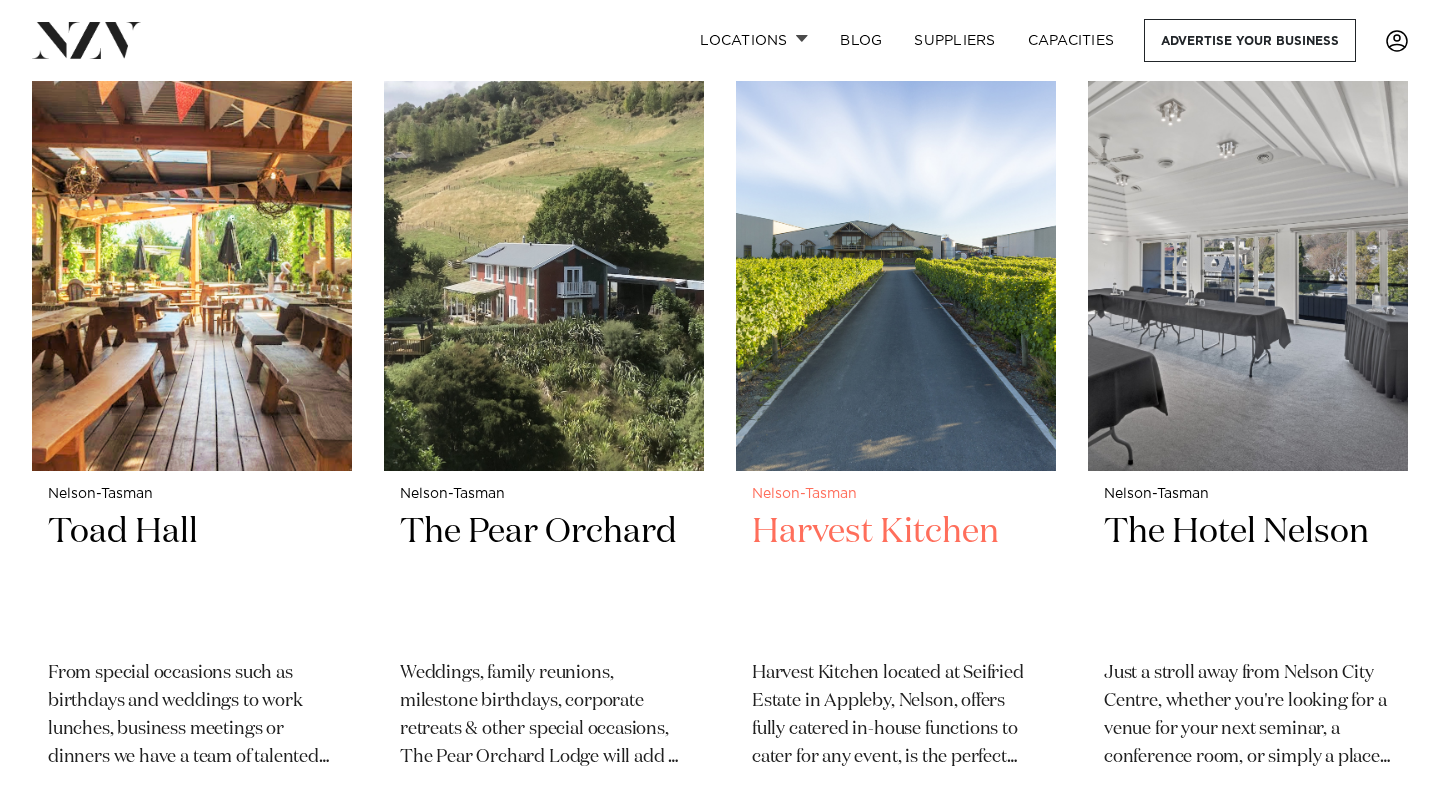 click on "Harvest Kitchen" at bounding box center [896, 577] 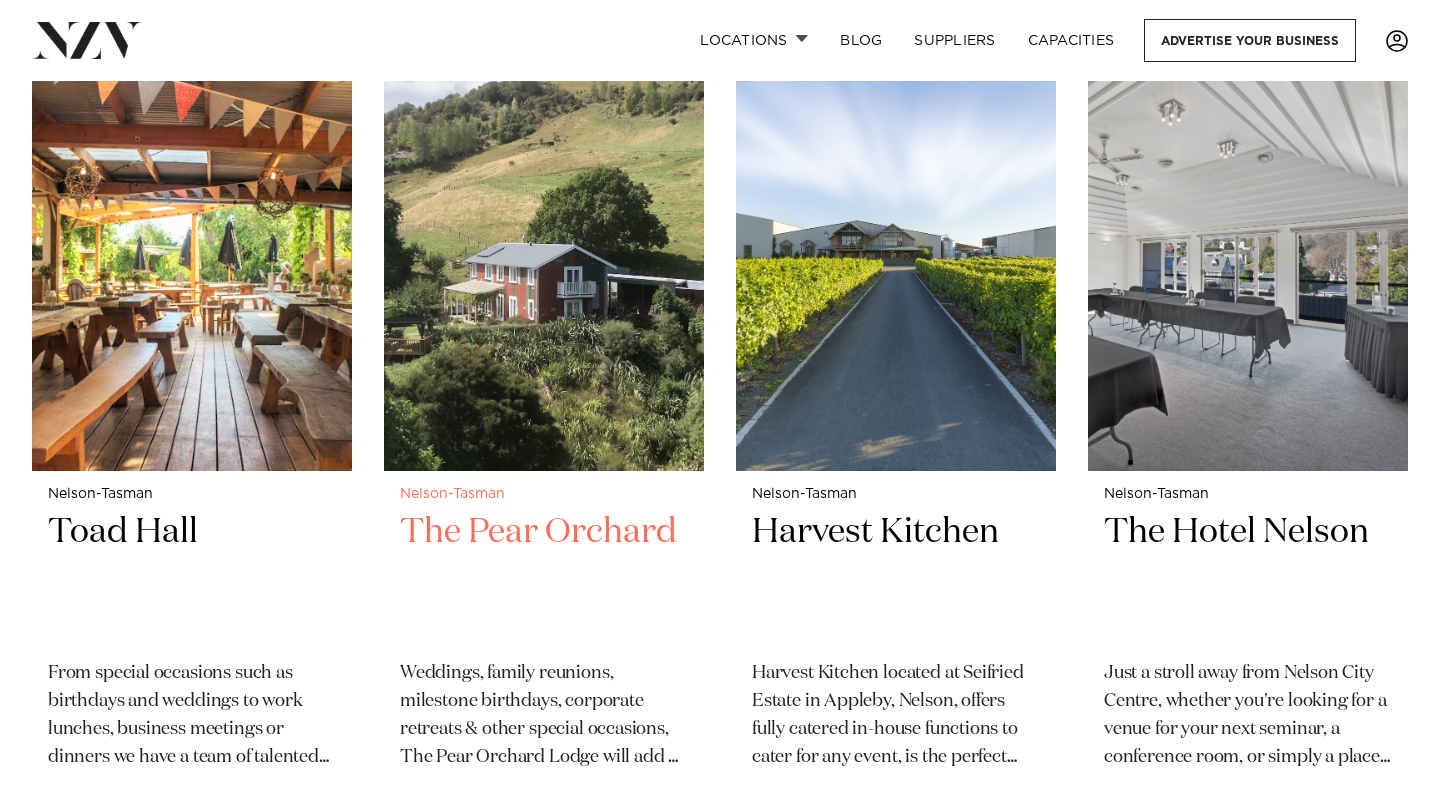 click on "The Pear Orchard" at bounding box center [544, 577] 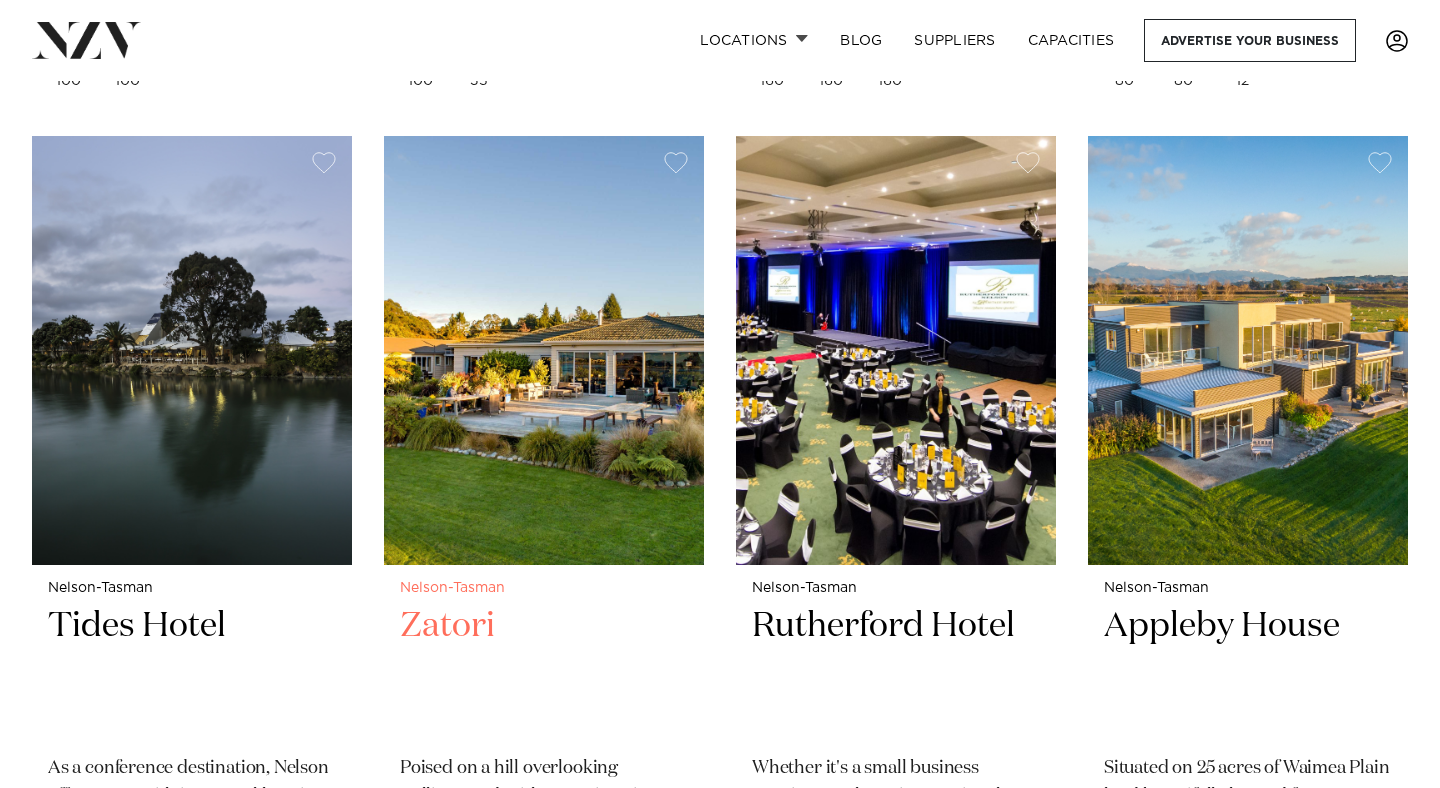 scroll, scrollTop: 1584, scrollLeft: 0, axis: vertical 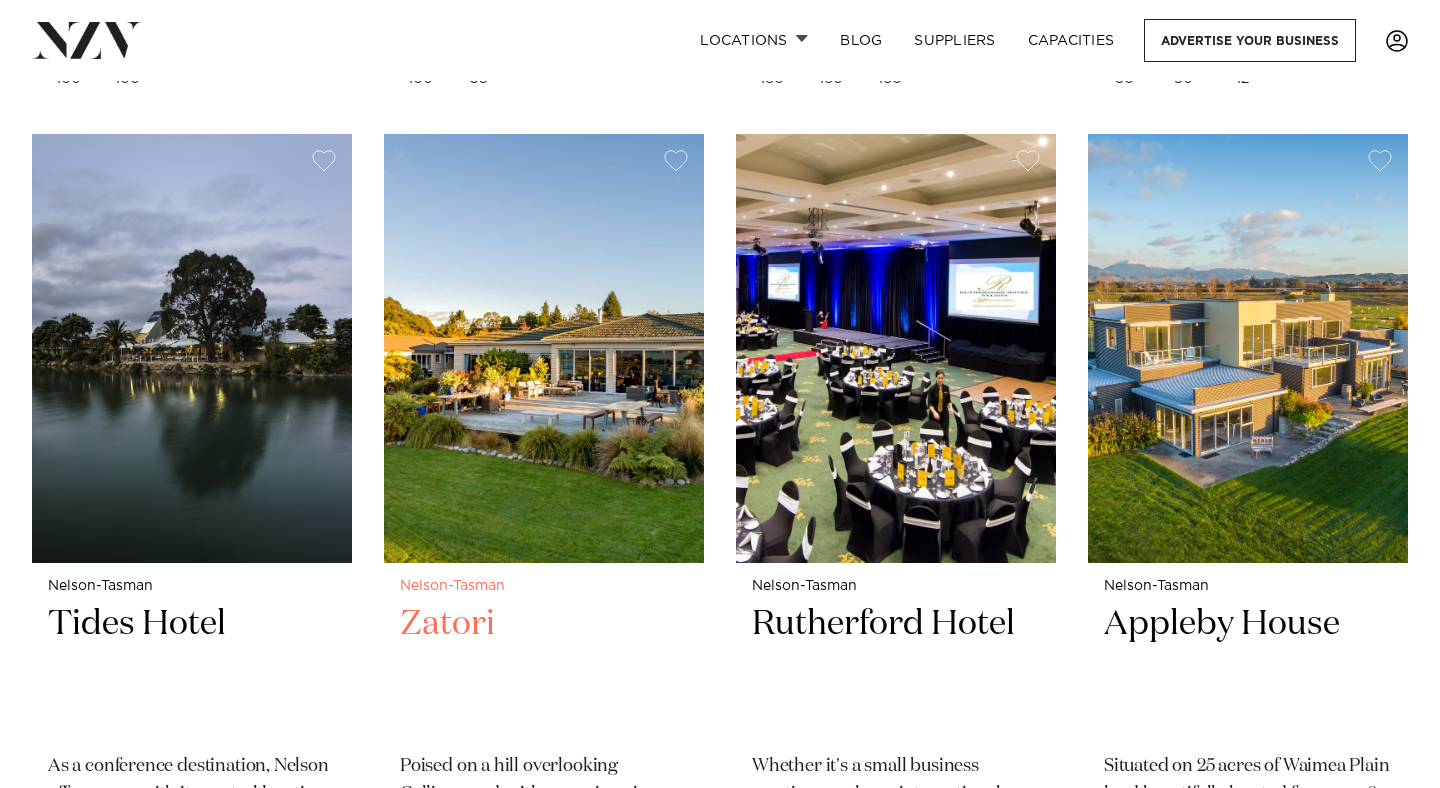 click on "Zatori" at bounding box center (544, 669) 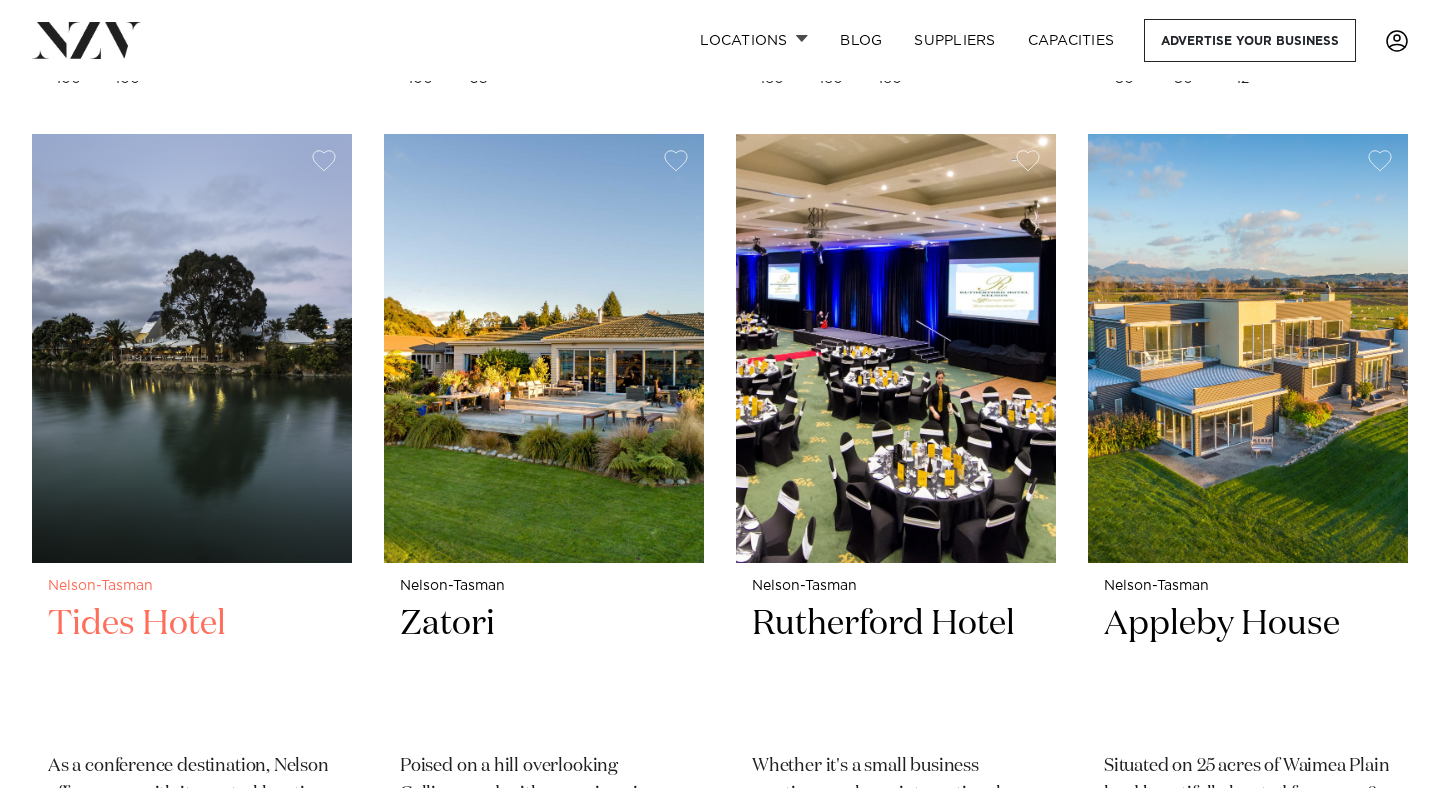click on "Tides Hotel" at bounding box center (192, 669) 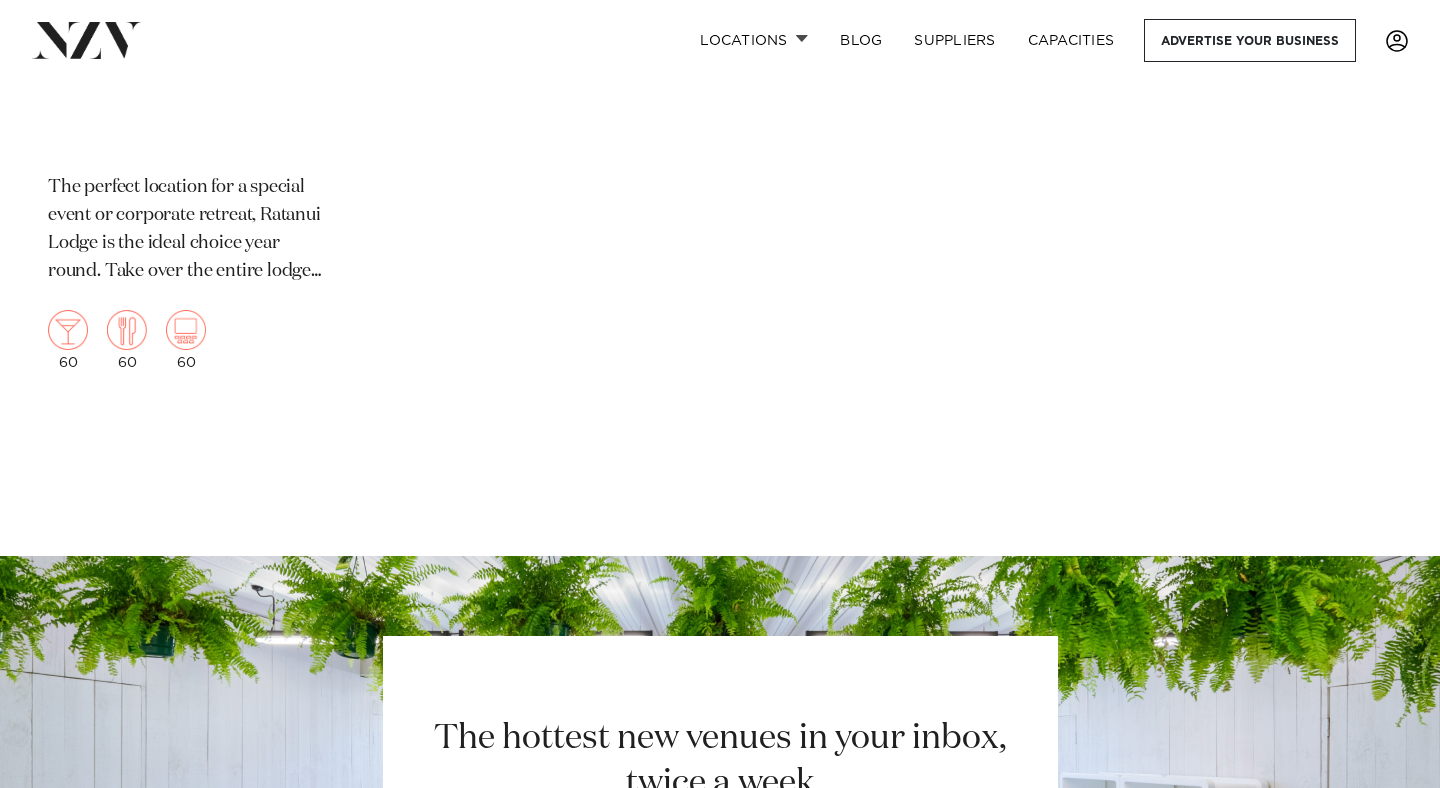 scroll, scrollTop: 3726, scrollLeft: 0, axis: vertical 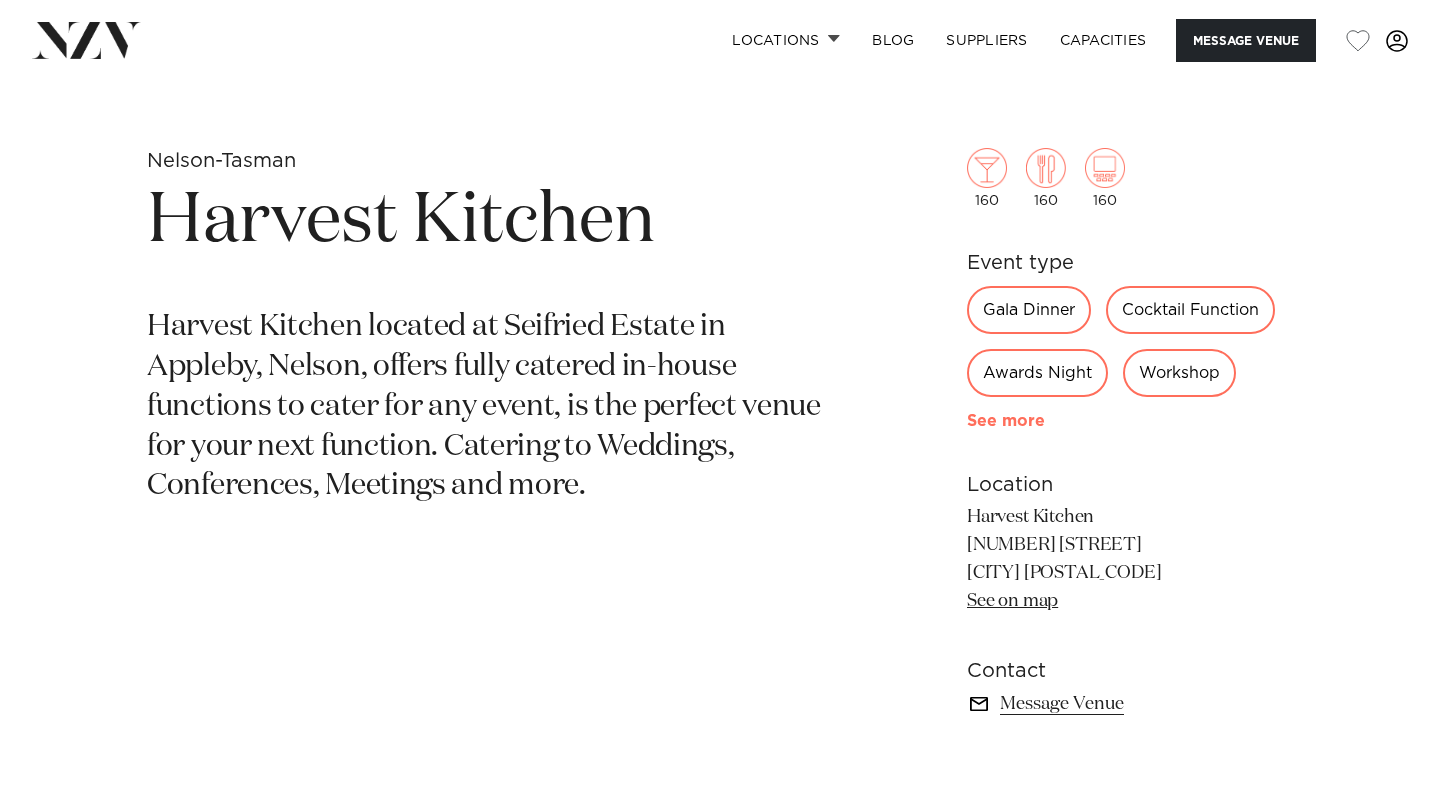 click on "See more" at bounding box center [1045, 421] 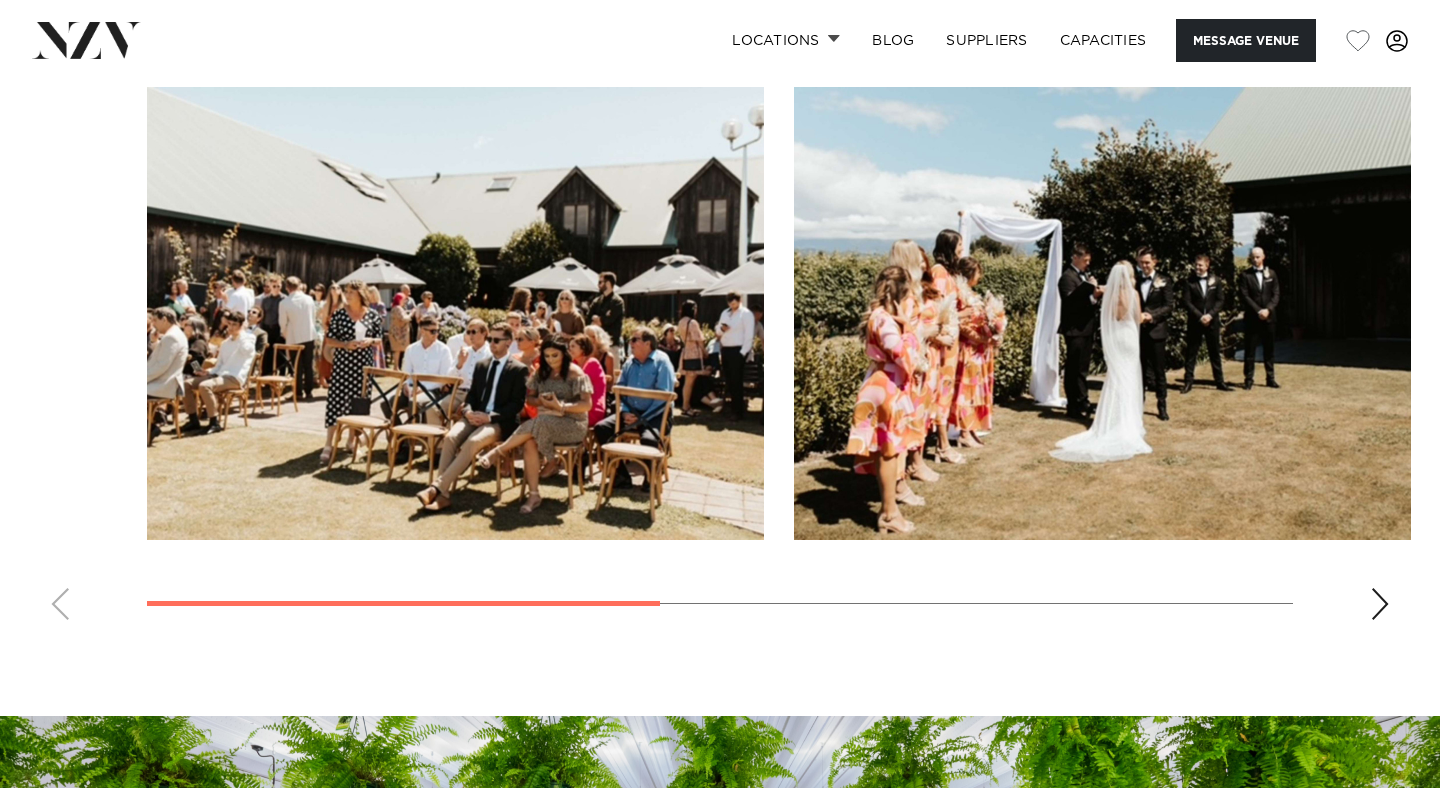 scroll, scrollTop: 1729, scrollLeft: 0, axis: vertical 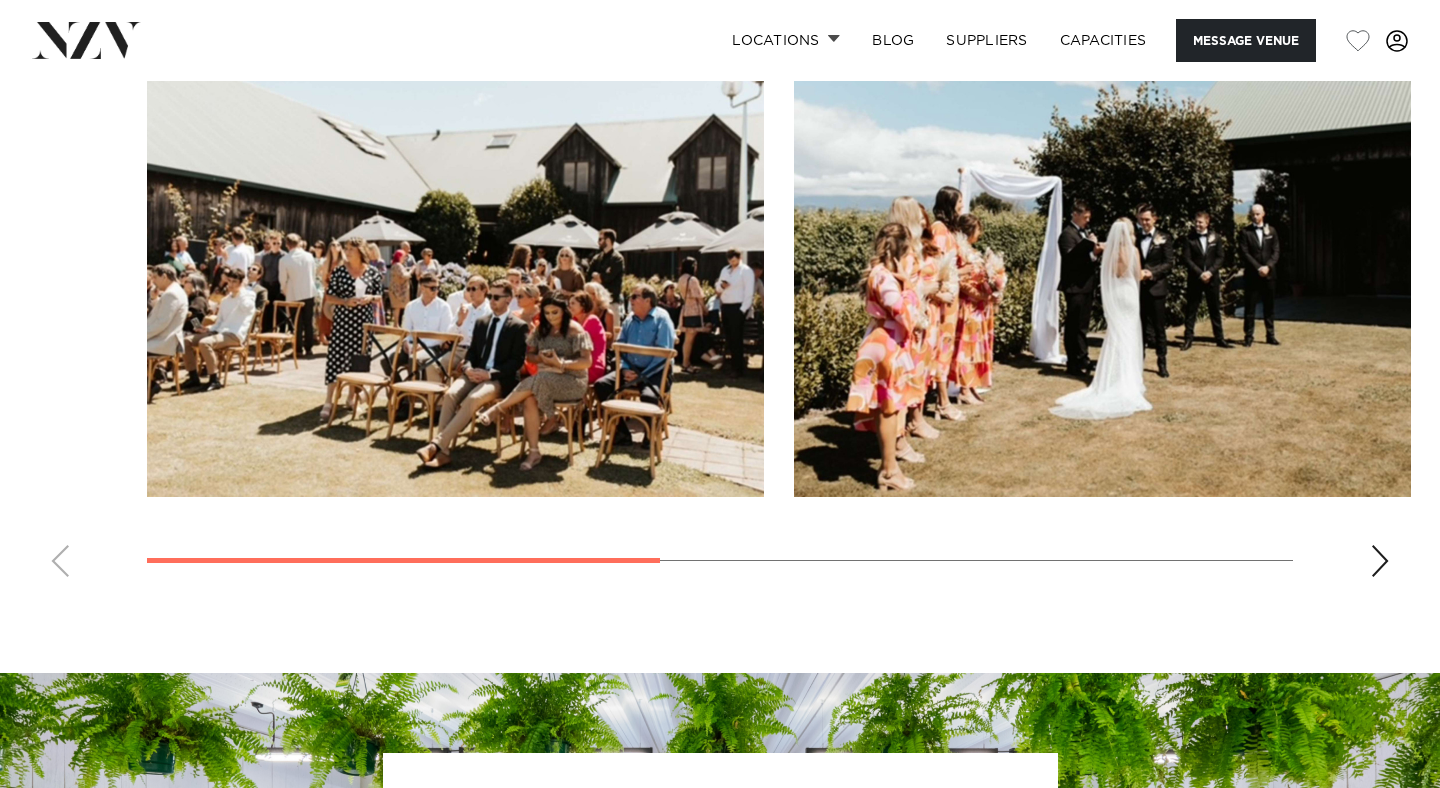 click at bounding box center (1380, 561) 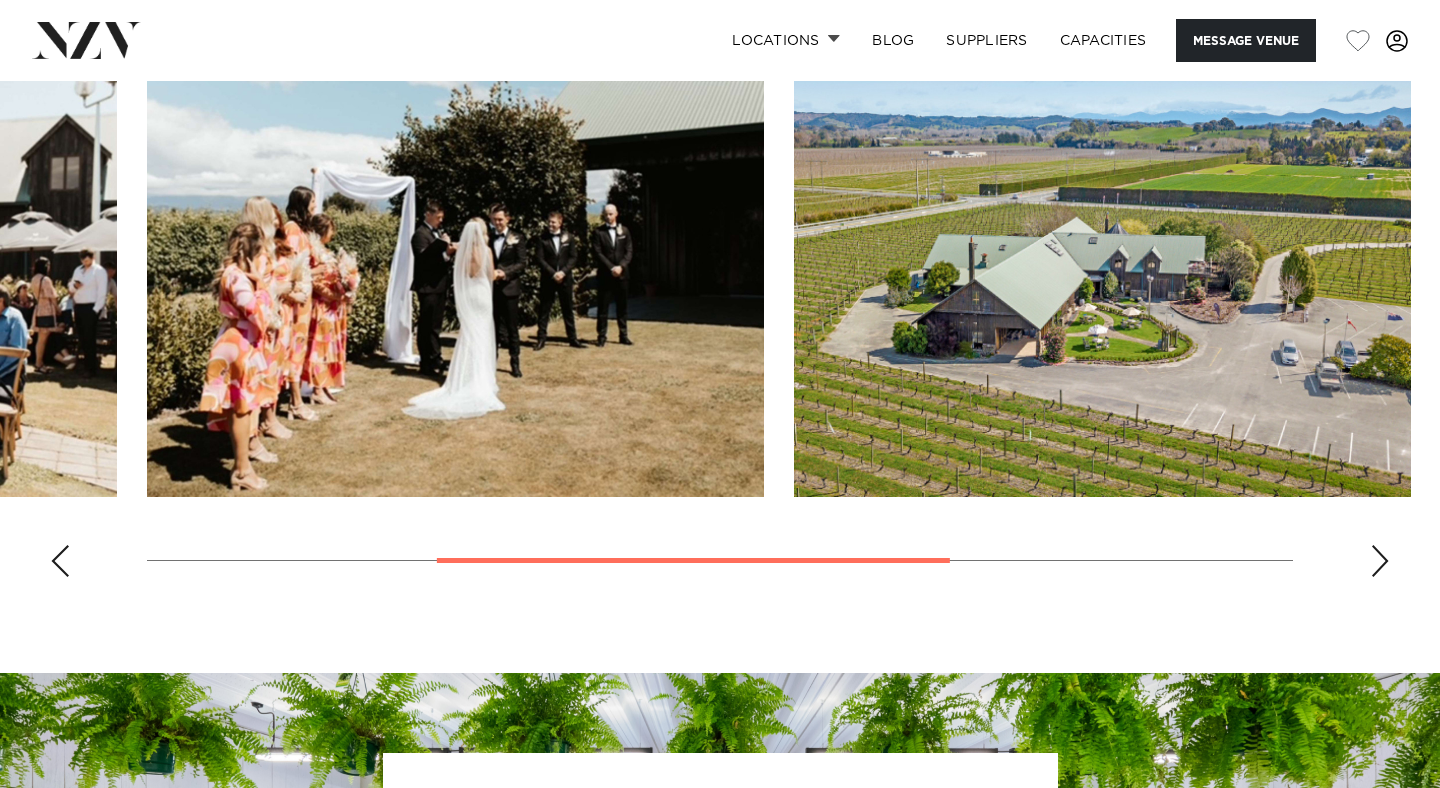 click at bounding box center (1380, 561) 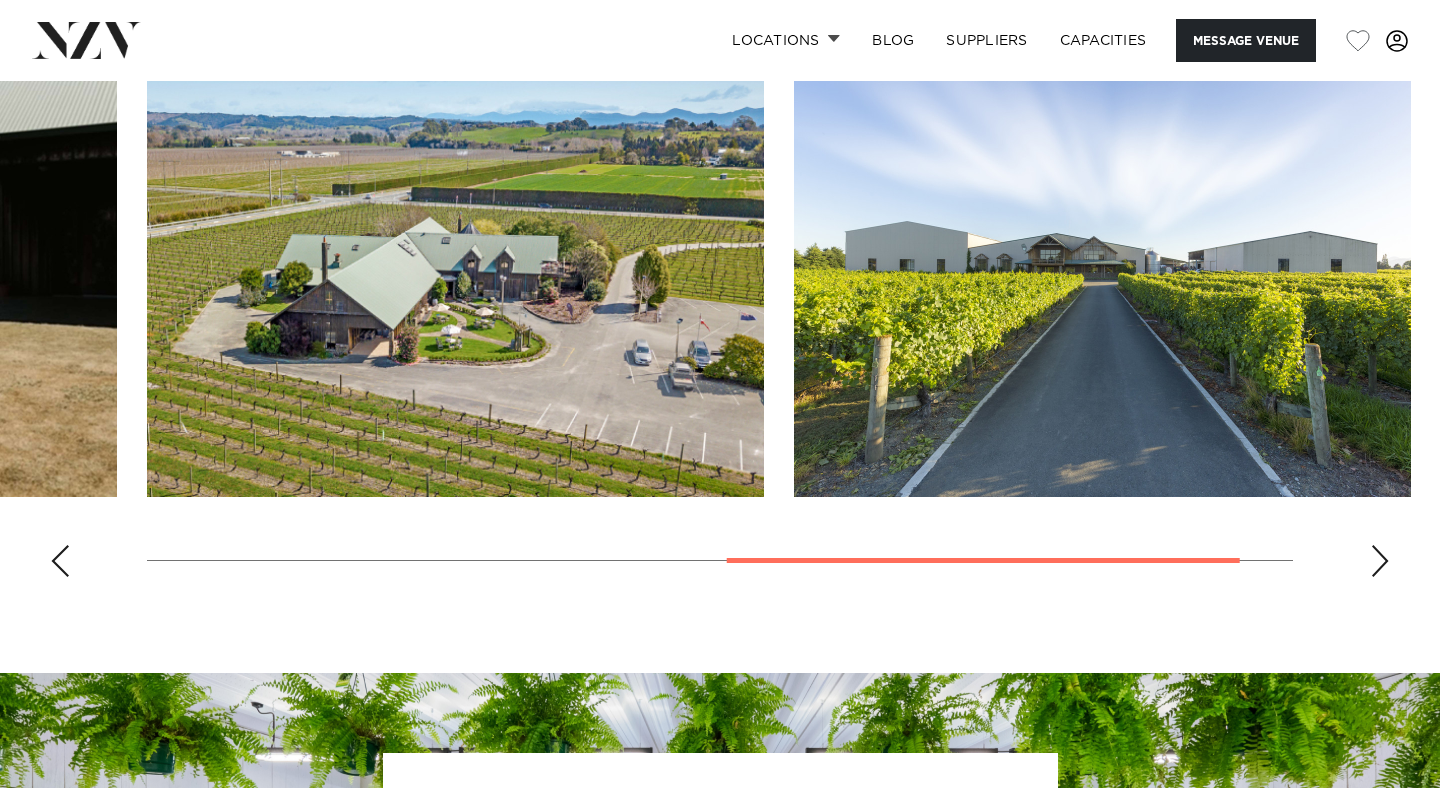 click at bounding box center (455, 270) 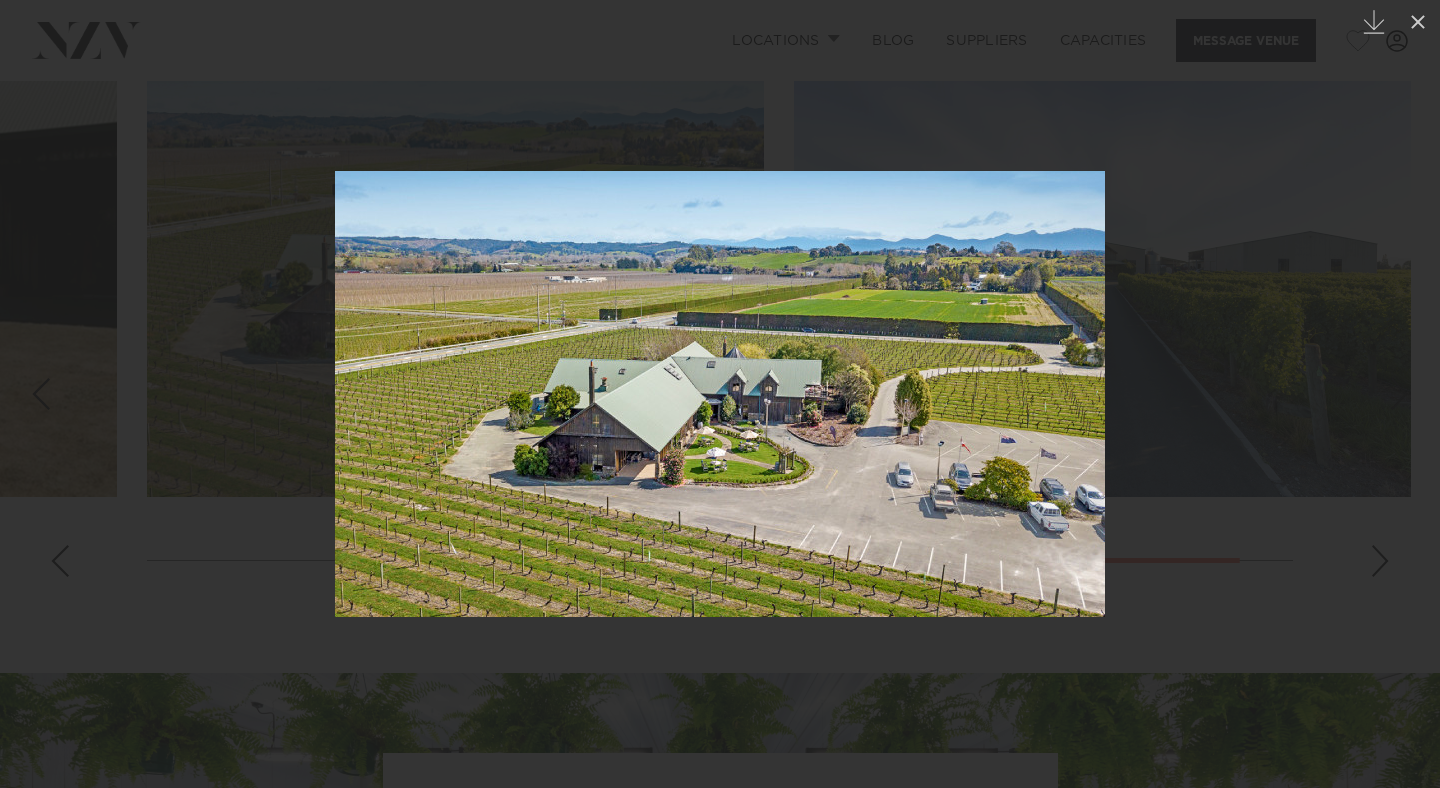 click at bounding box center [720, 394] 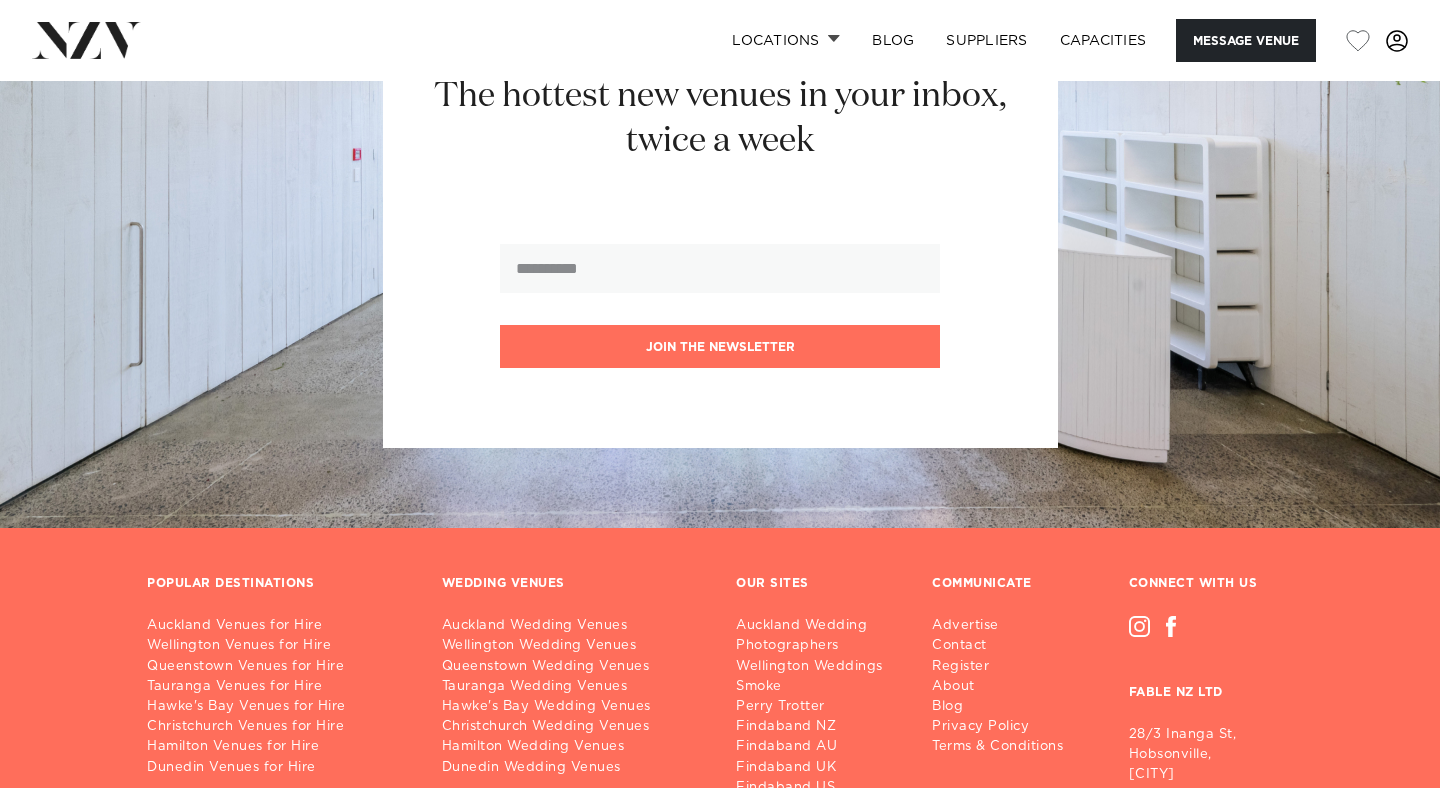 scroll, scrollTop: 2735, scrollLeft: 0, axis: vertical 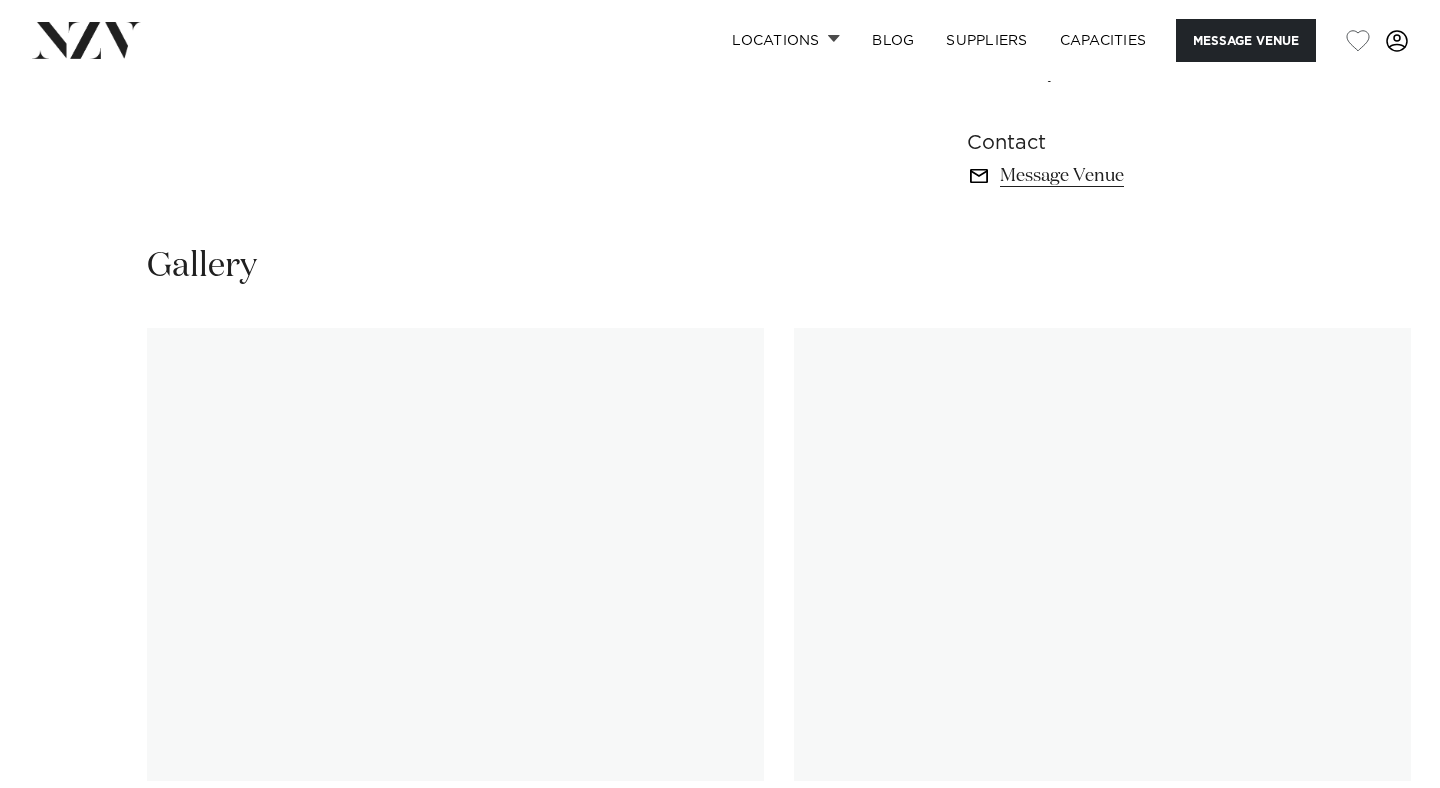 click at bounding box center (1102, 554) 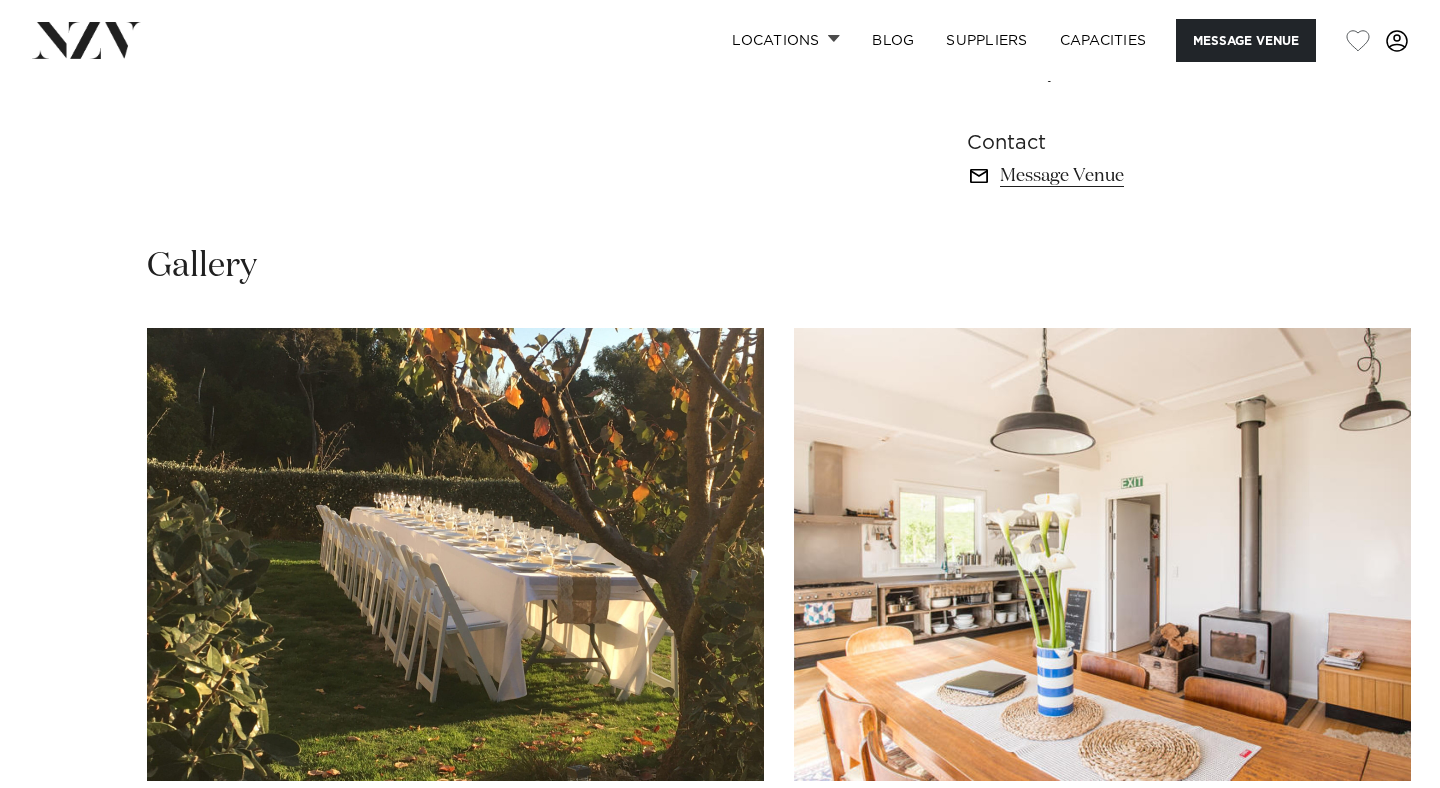 scroll, scrollTop: 0, scrollLeft: 0, axis: both 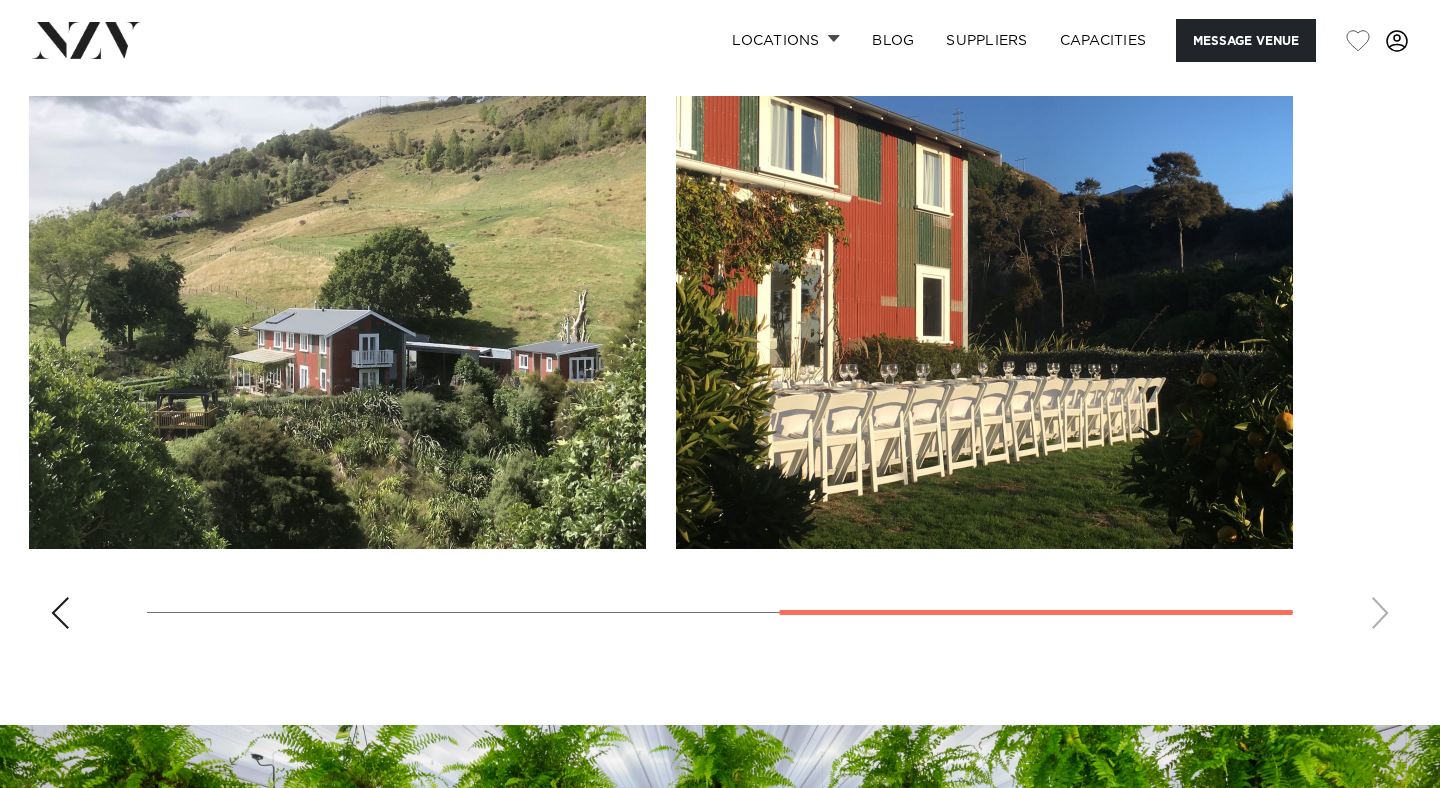 click at bounding box center (720, 370) 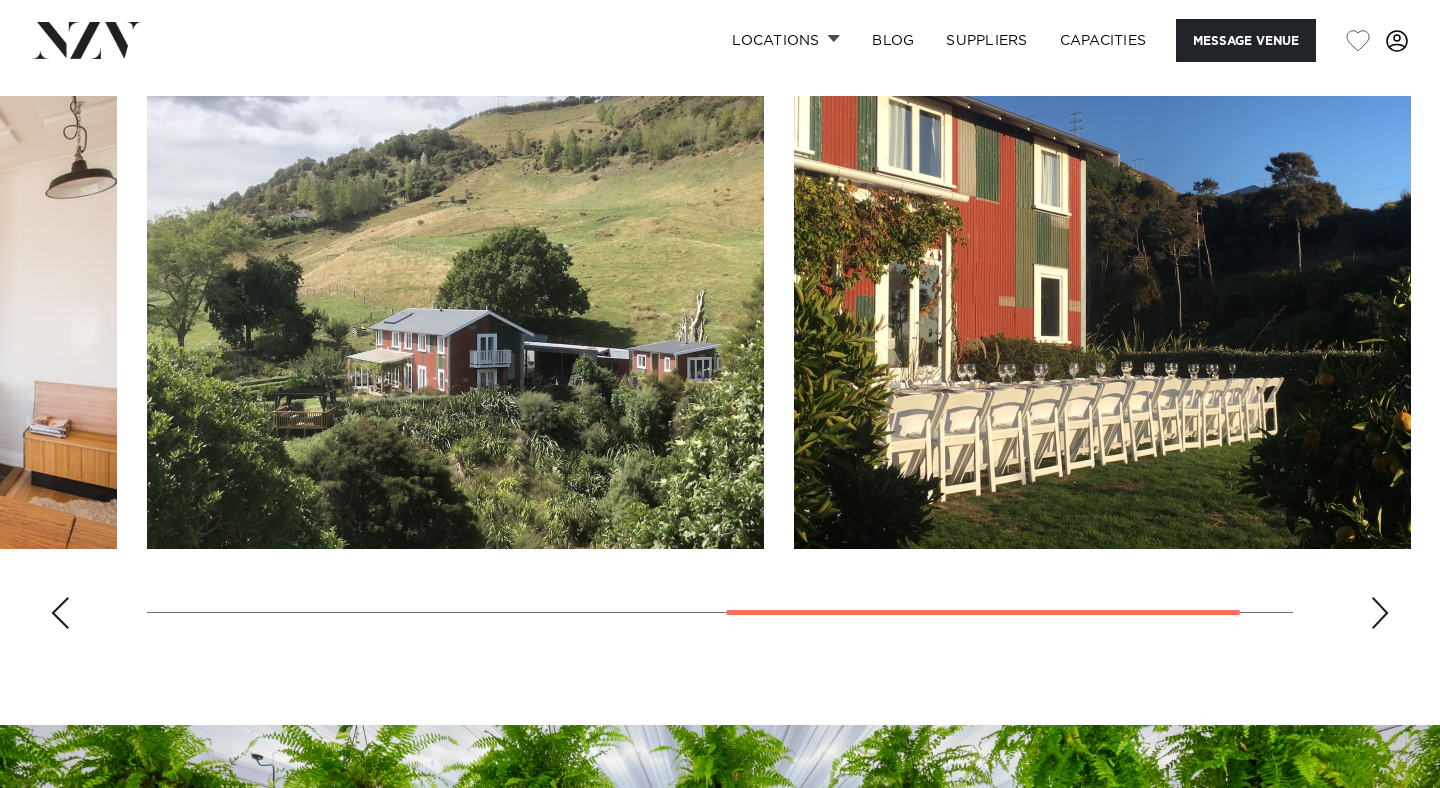 click at bounding box center (60, 613) 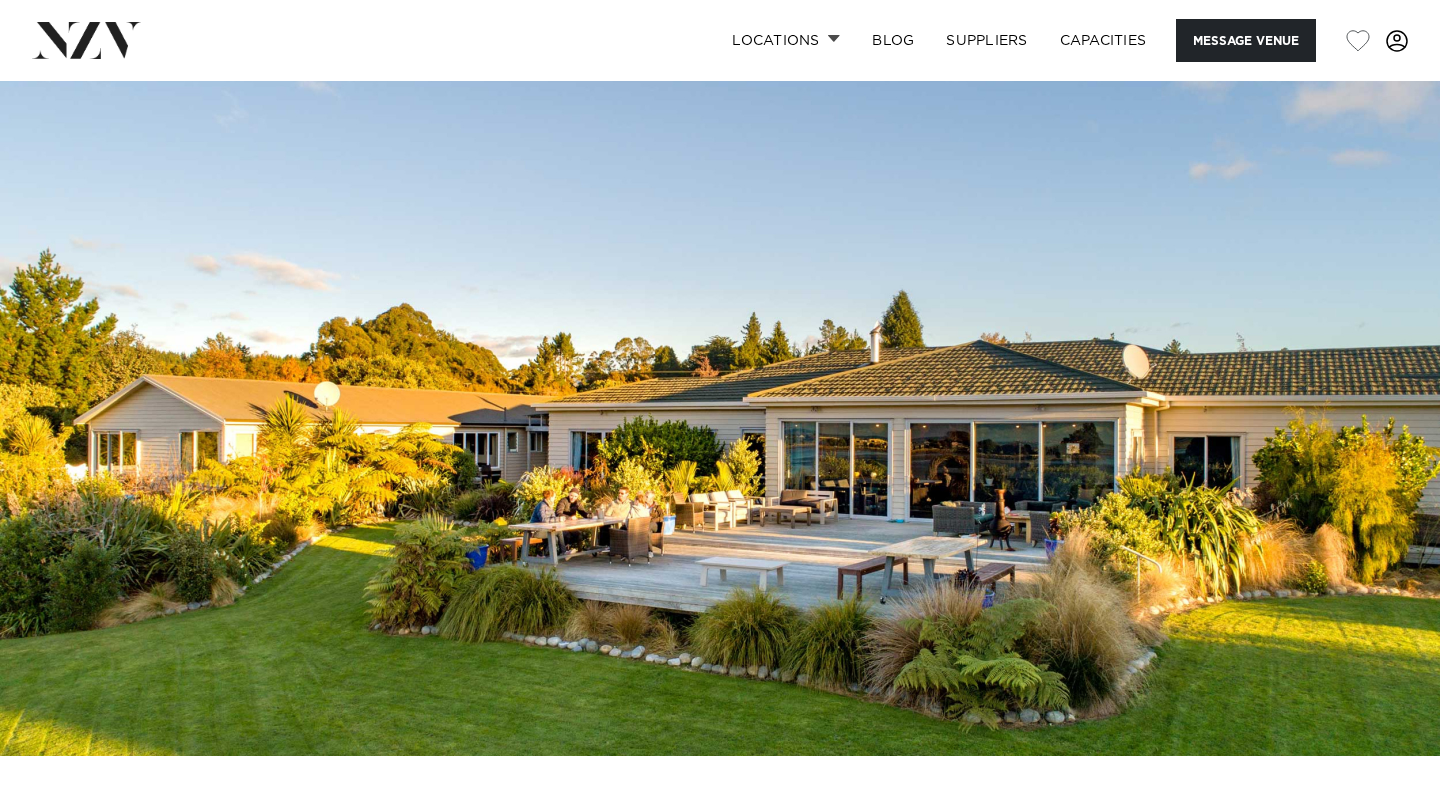 scroll, scrollTop: 0, scrollLeft: 0, axis: both 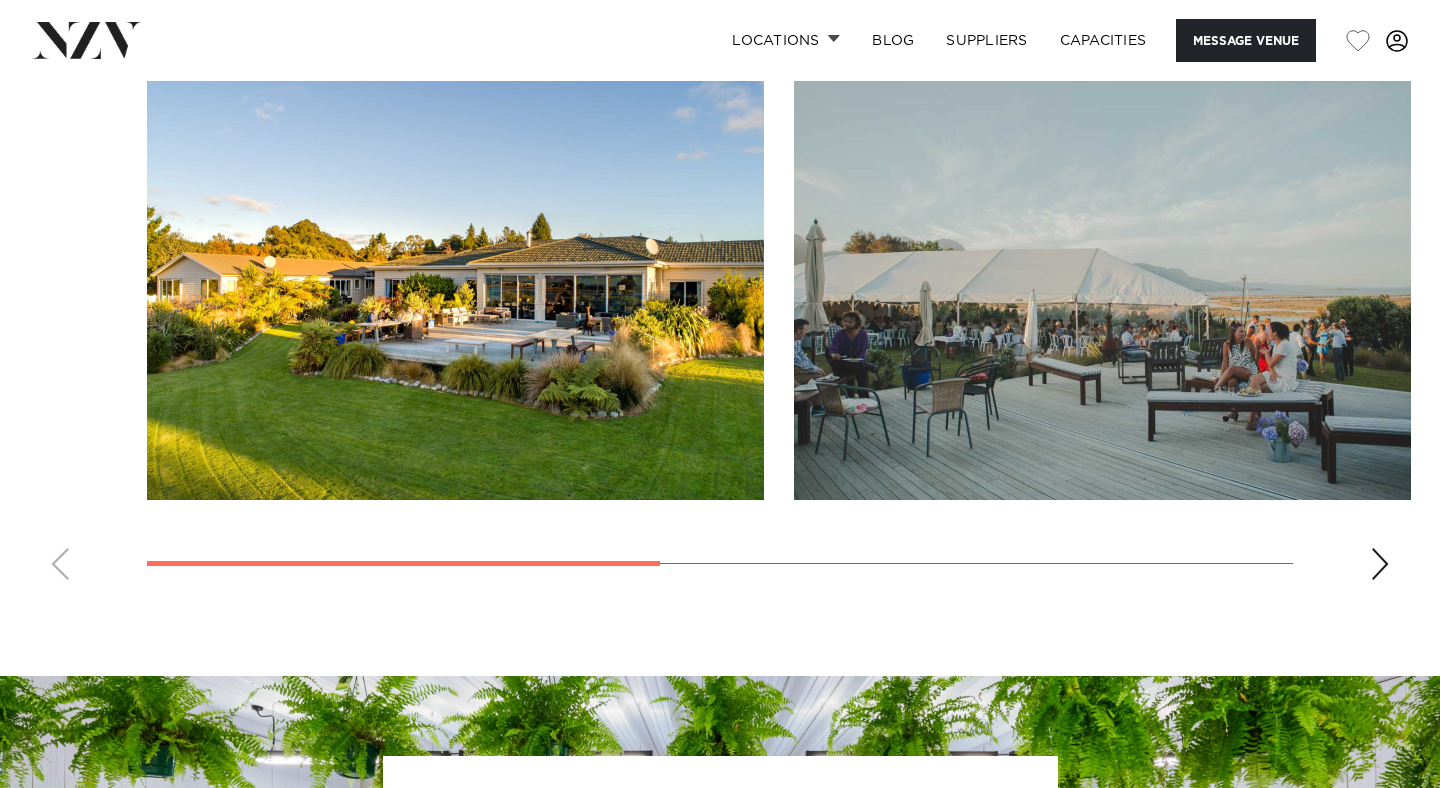 click at bounding box center [1380, 564] 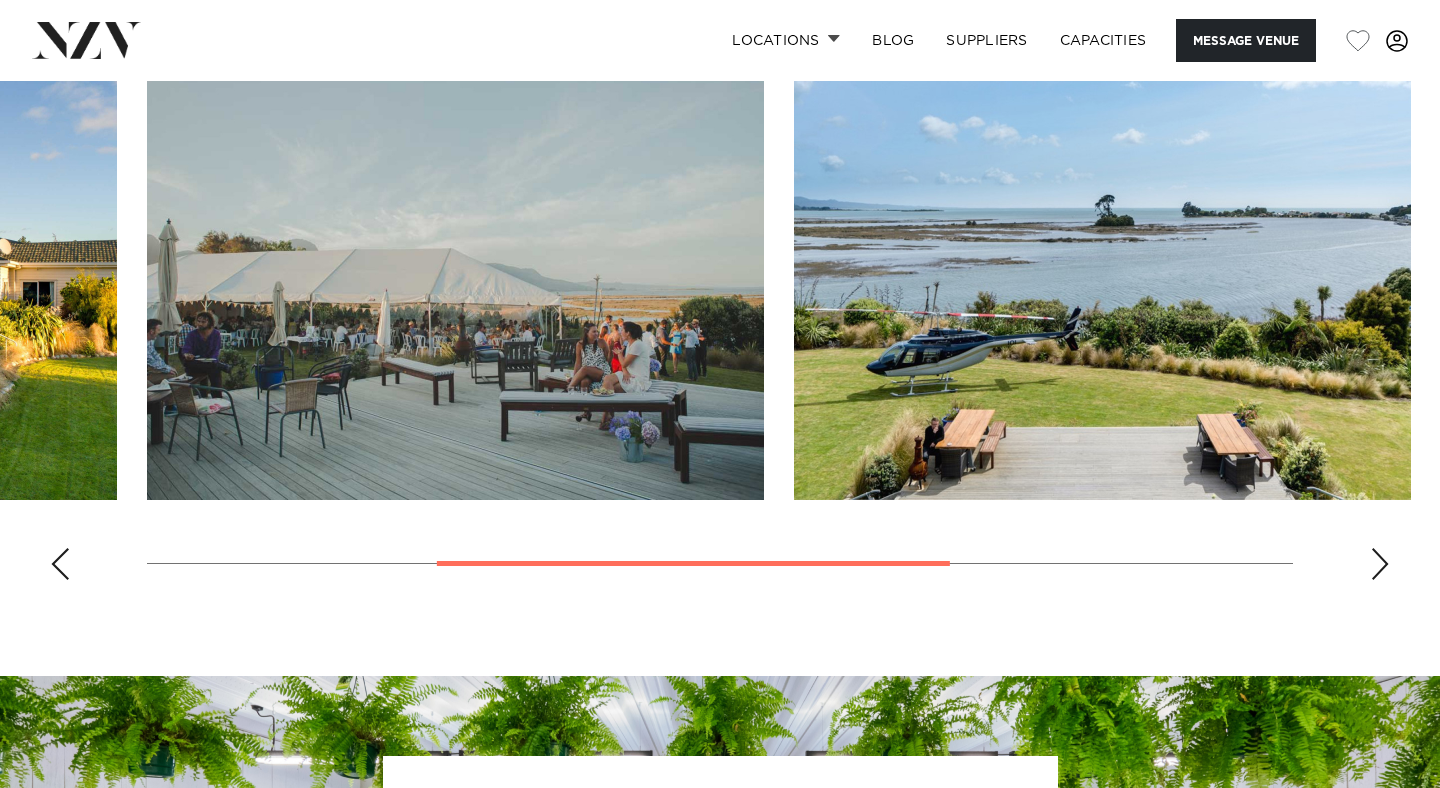 click at bounding box center [1380, 564] 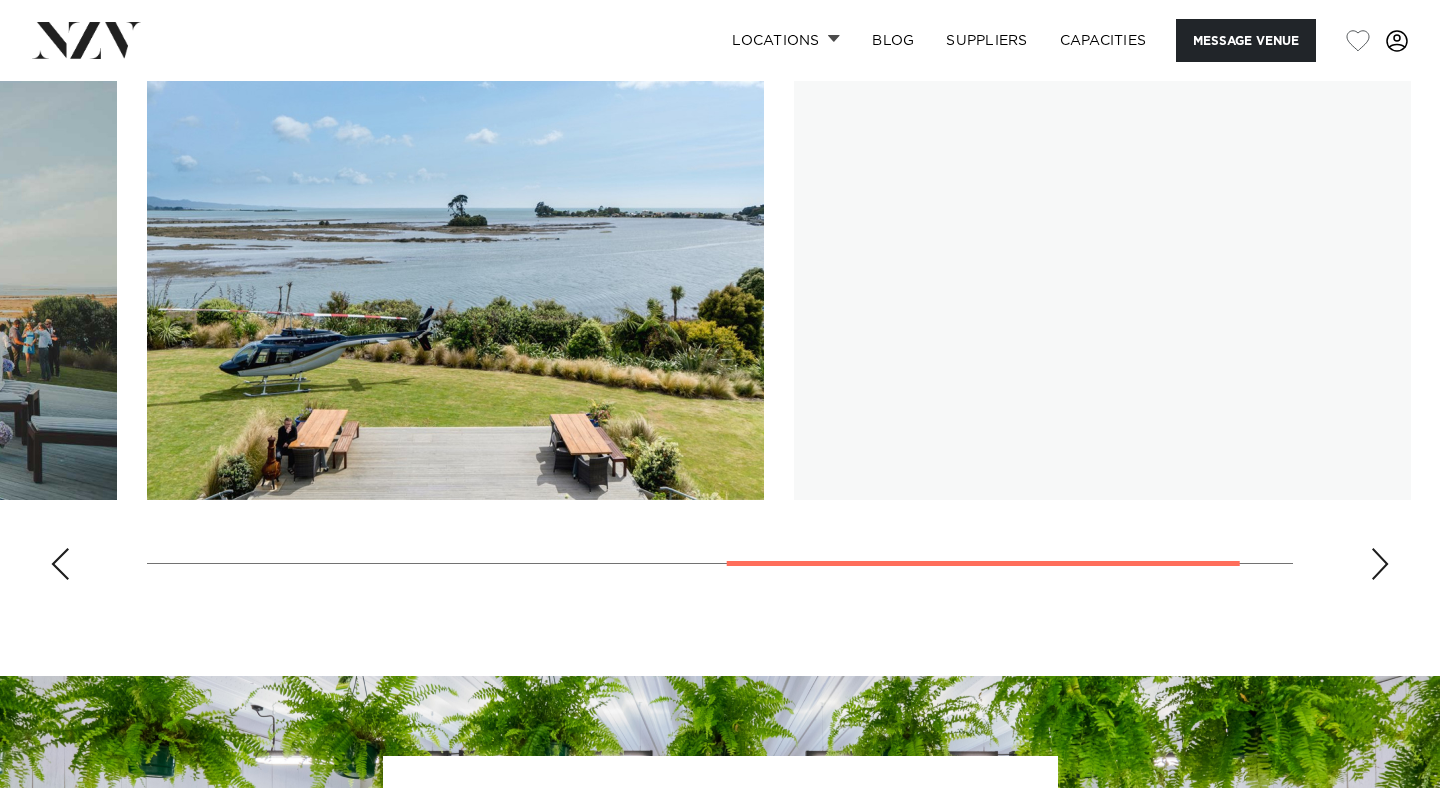 click at bounding box center [1380, 564] 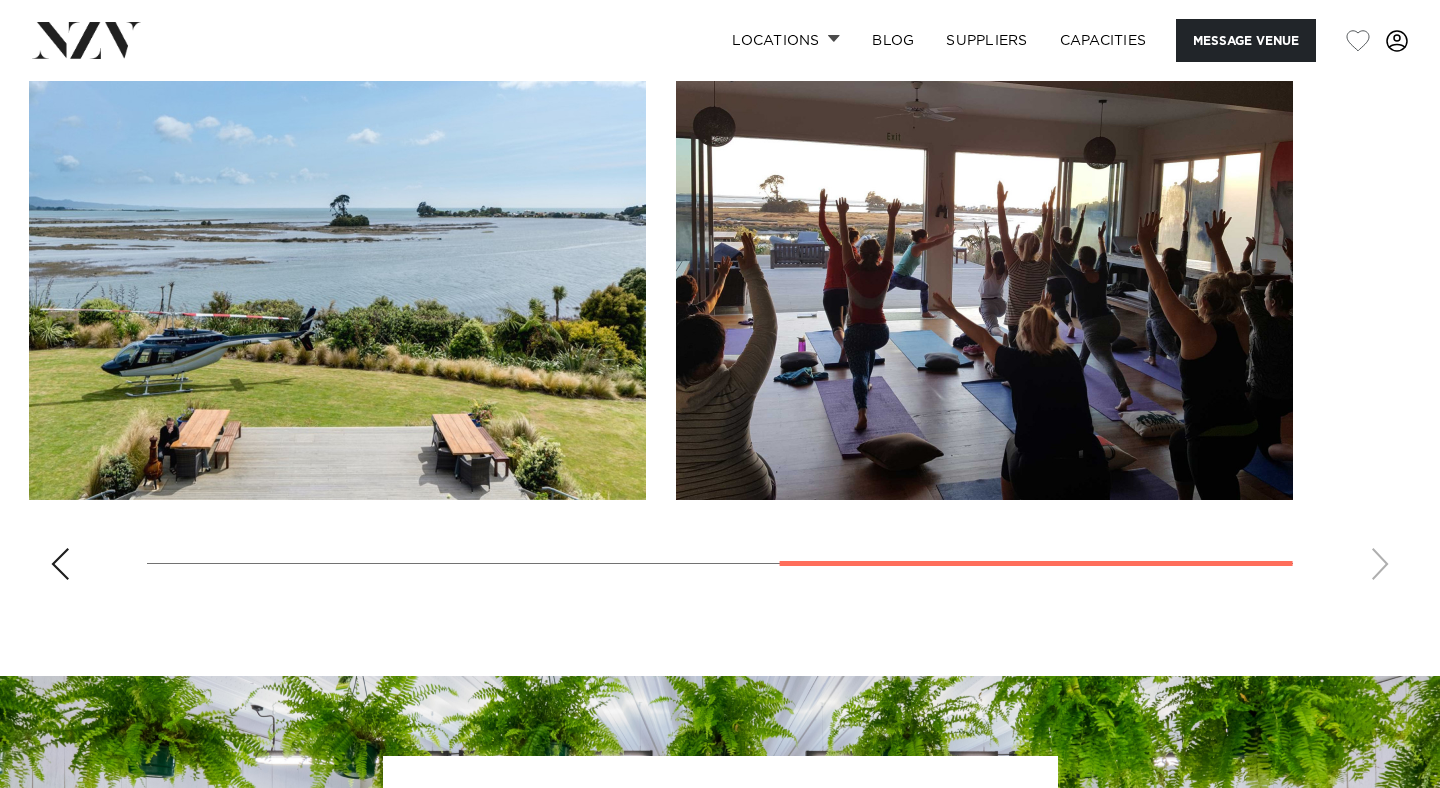 click at bounding box center [984, 273] 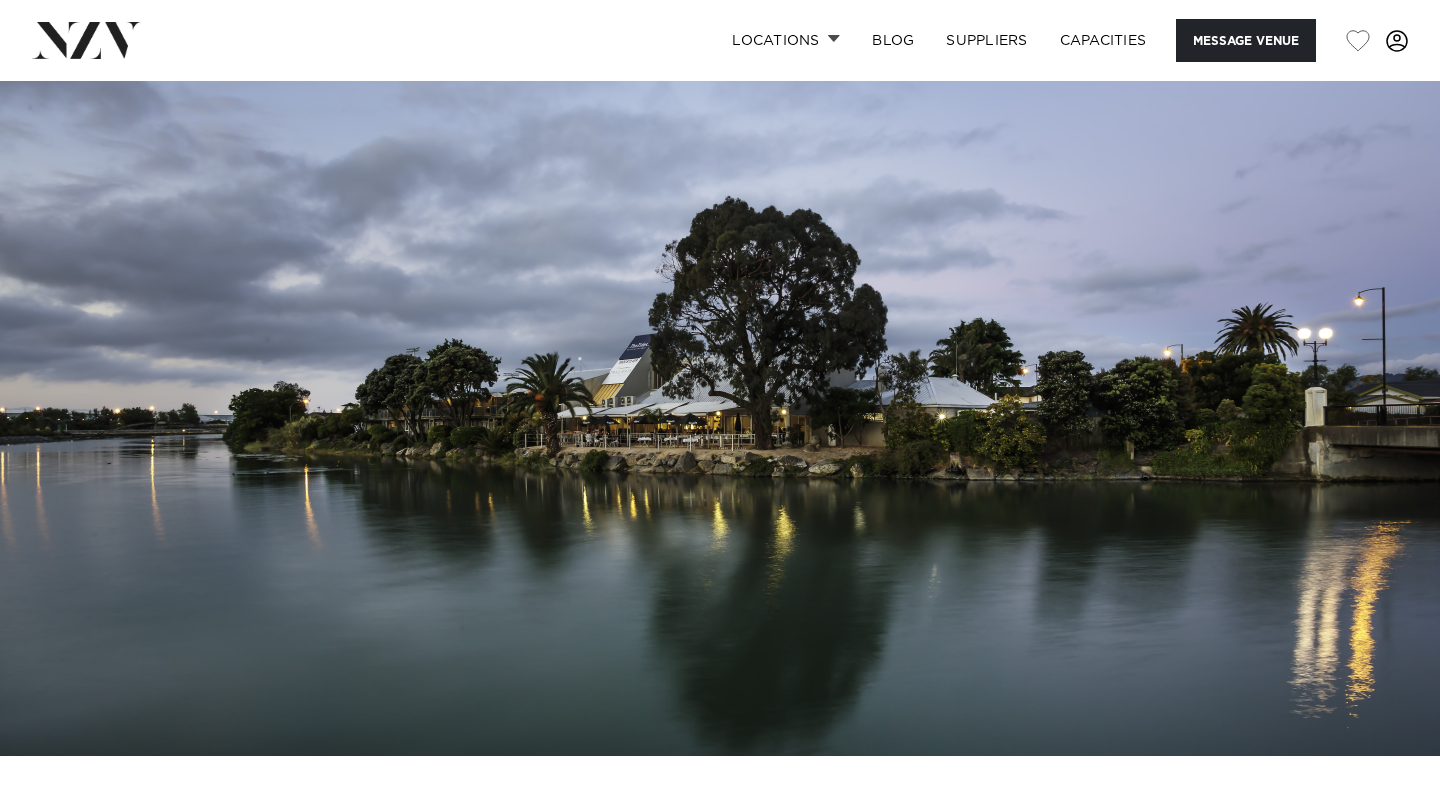 scroll, scrollTop: 0, scrollLeft: 0, axis: both 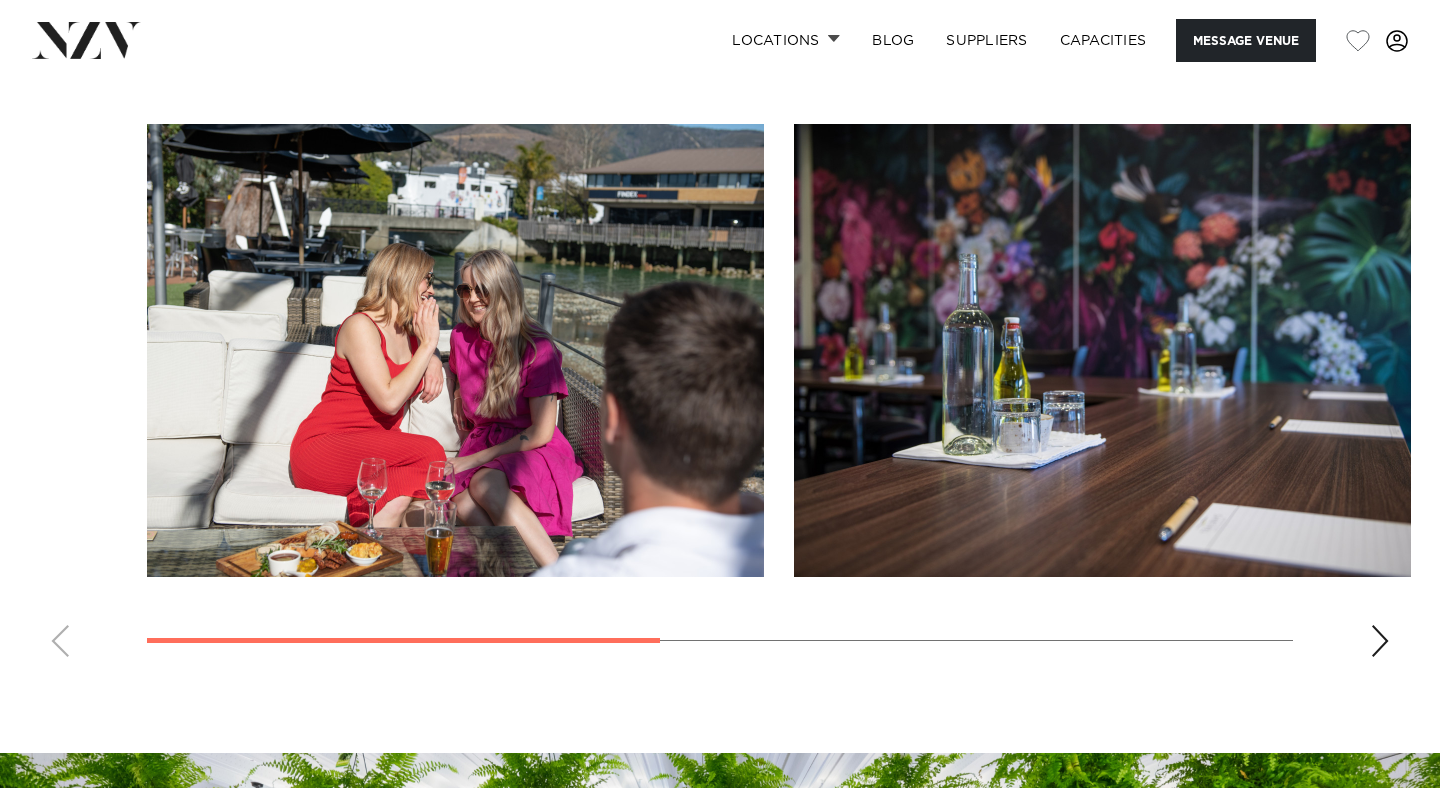 click at bounding box center (1380, 641) 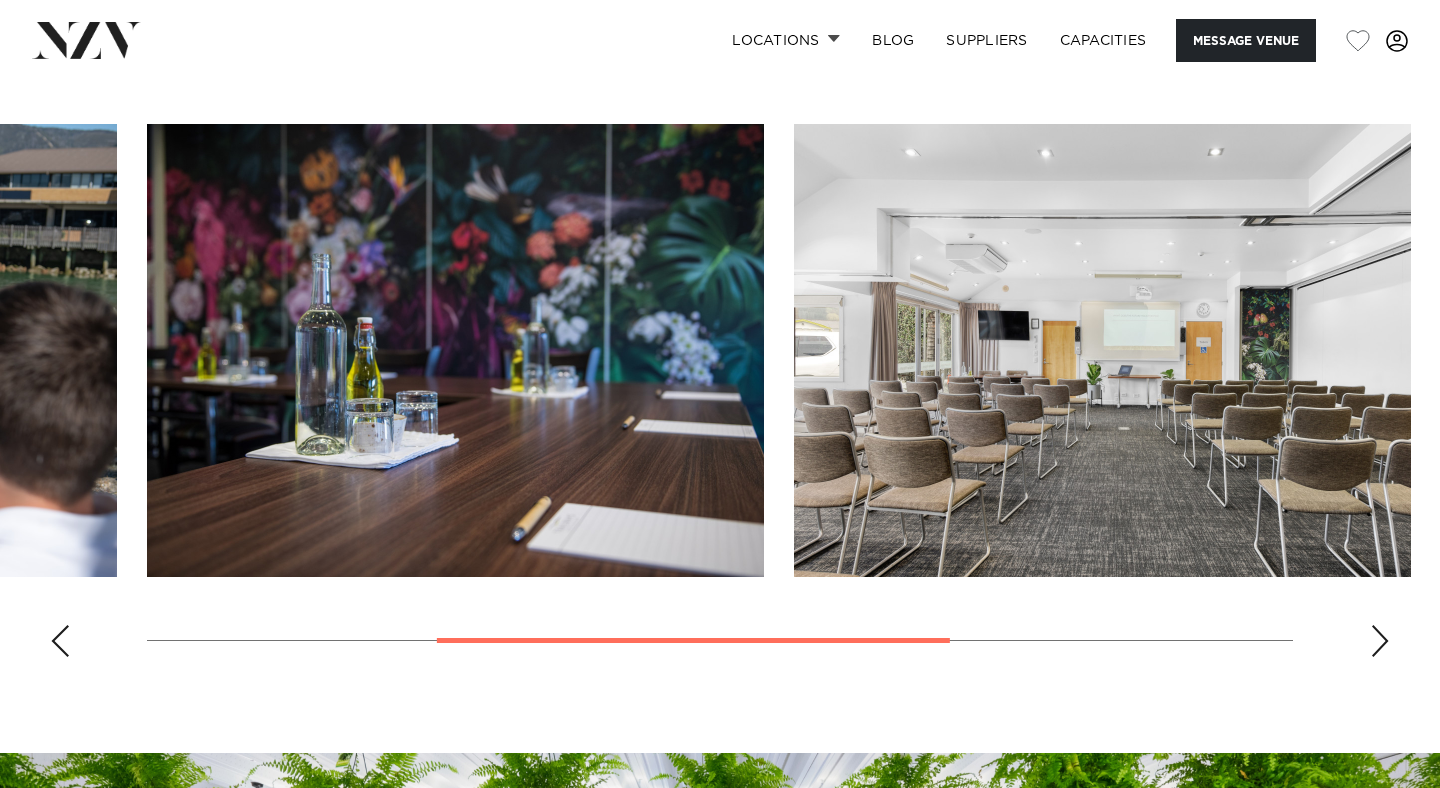 click at bounding box center [1380, 641] 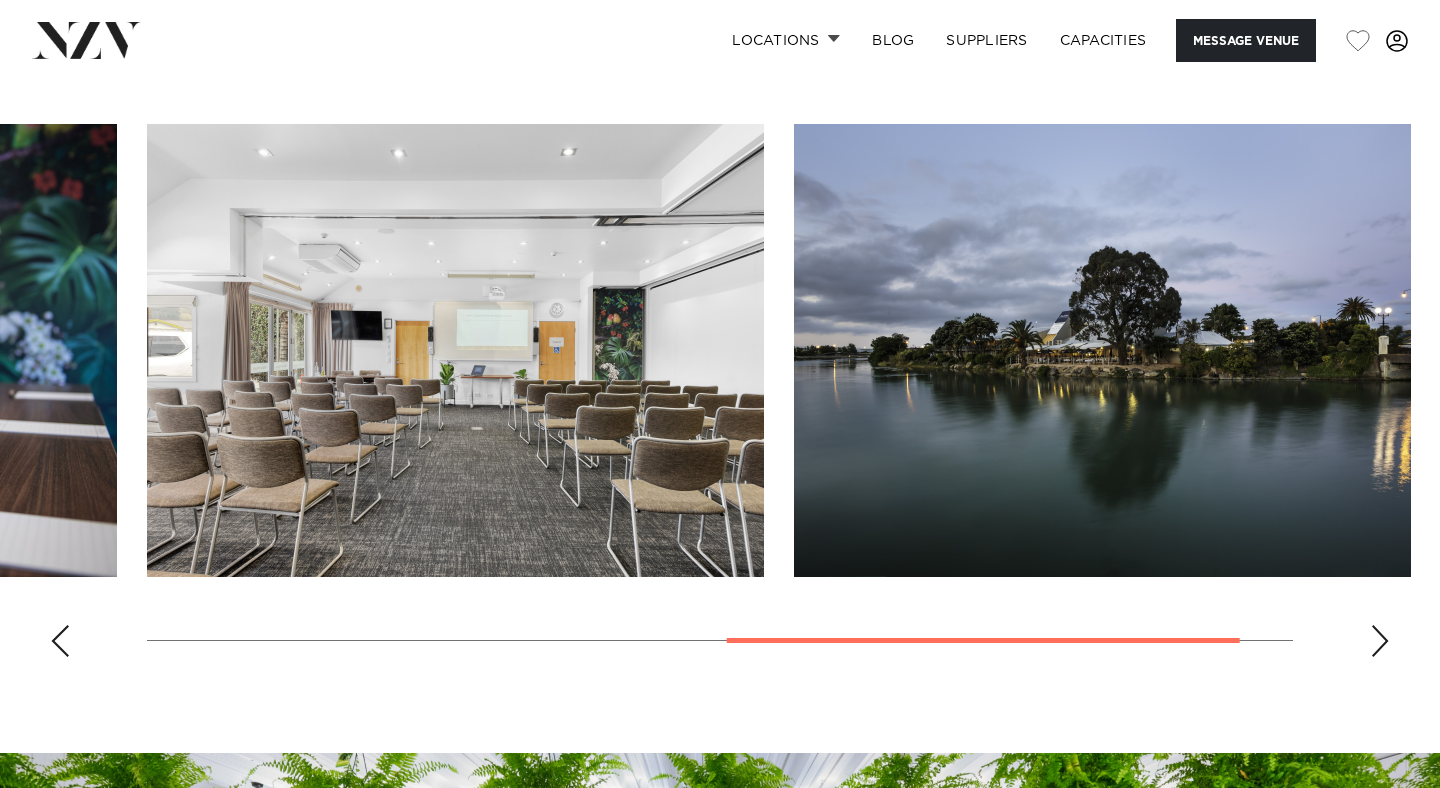 click at bounding box center [1380, 641] 